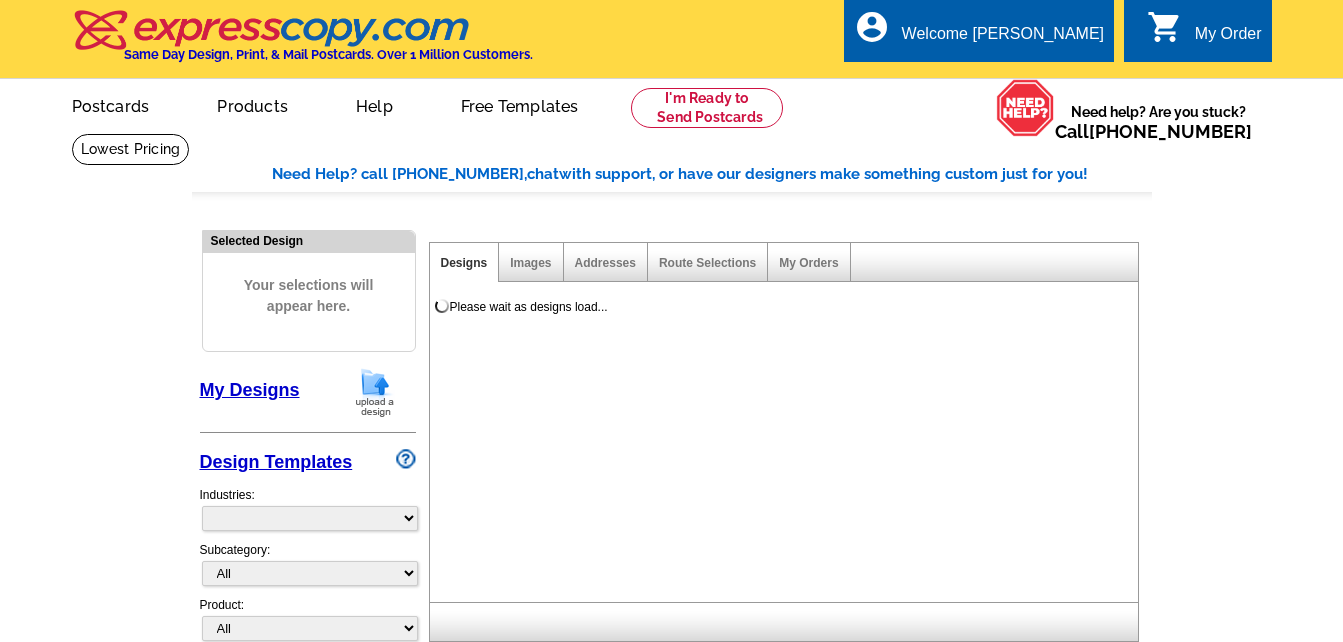 scroll, scrollTop: 0, scrollLeft: 0, axis: both 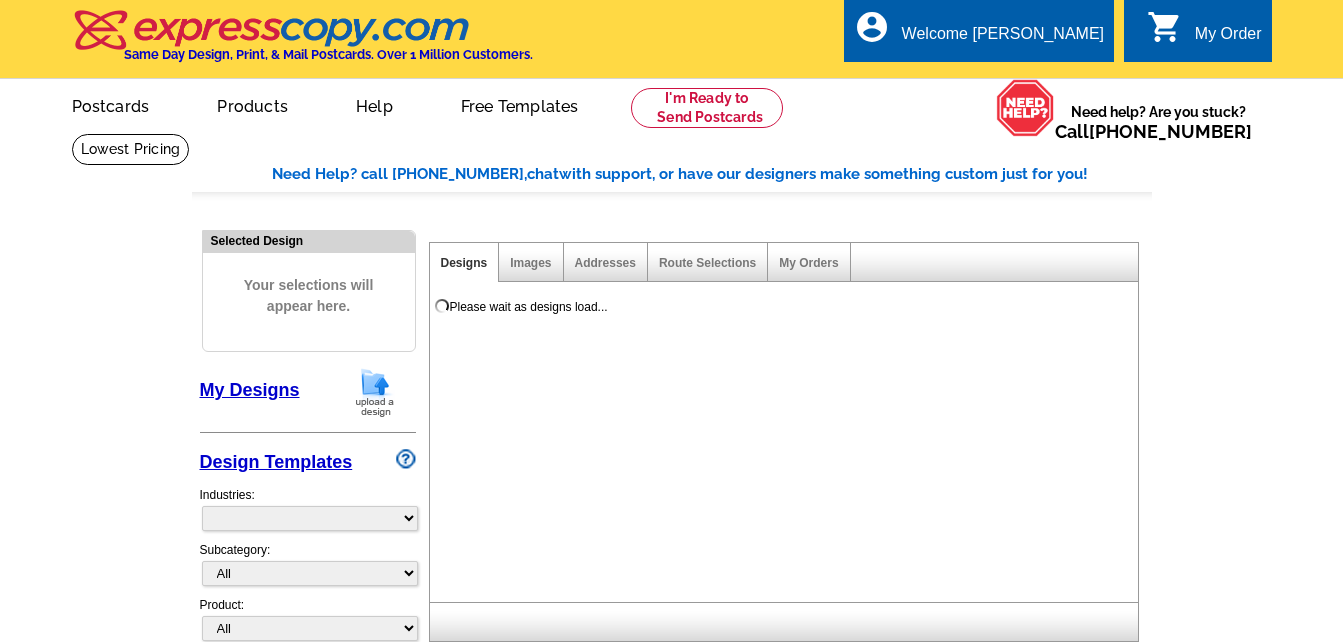 select on "785" 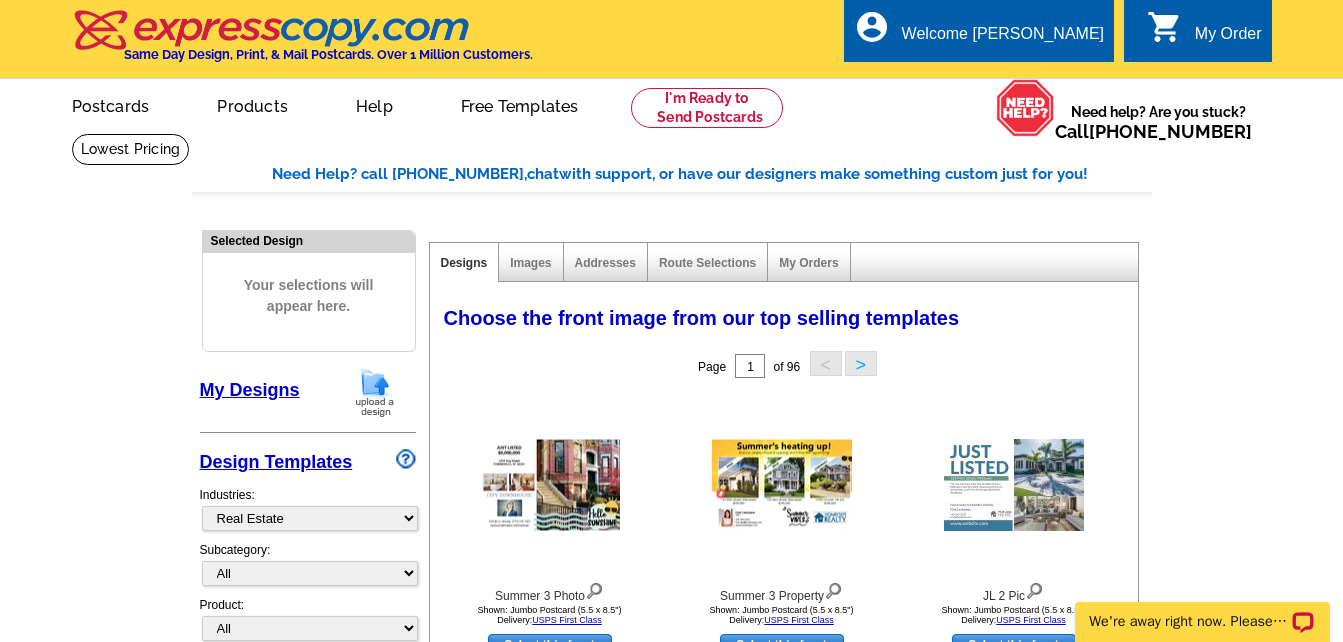 scroll, scrollTop: 0, scrollLeft: 0, axis: both 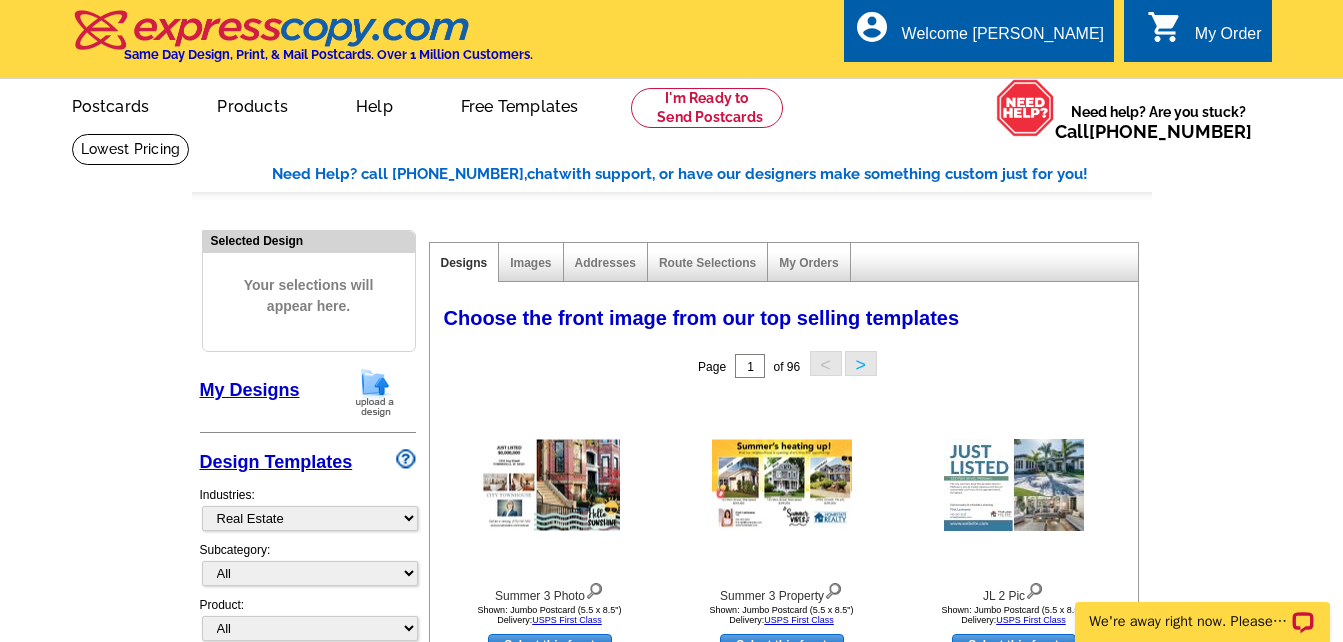 click on "My Designs" at bounding box center [250, 390] 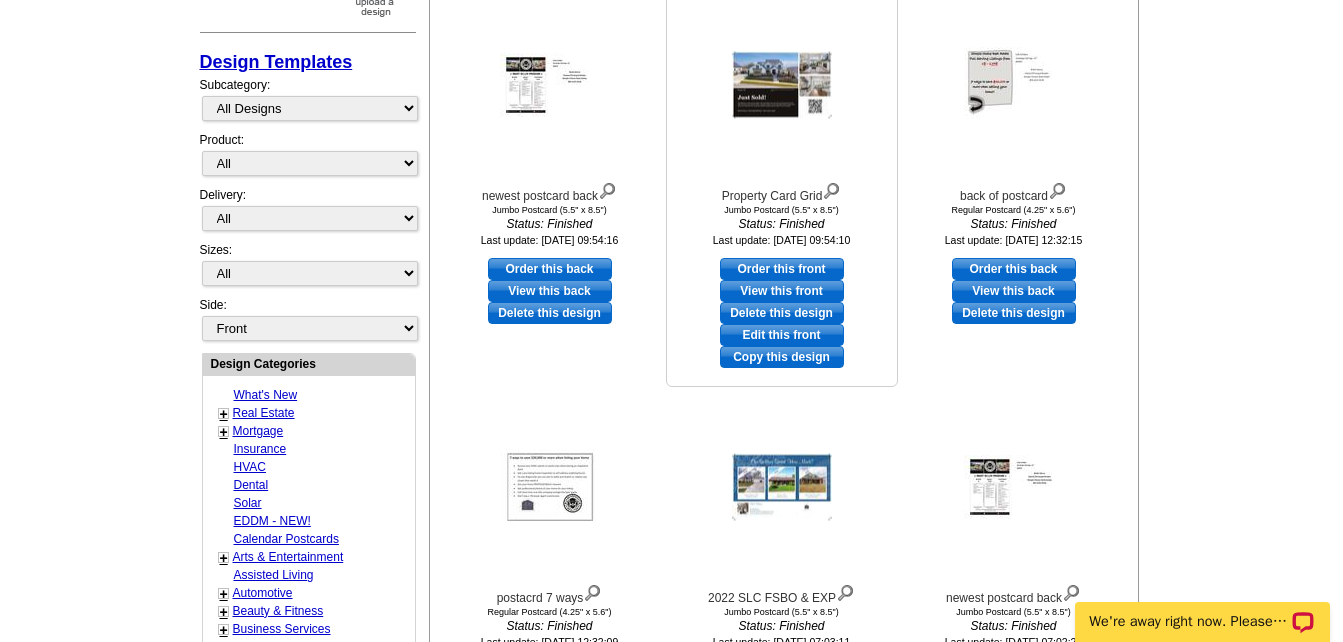 scroll, scrollTop: 600, scrollLeft: 0, axis: vertical 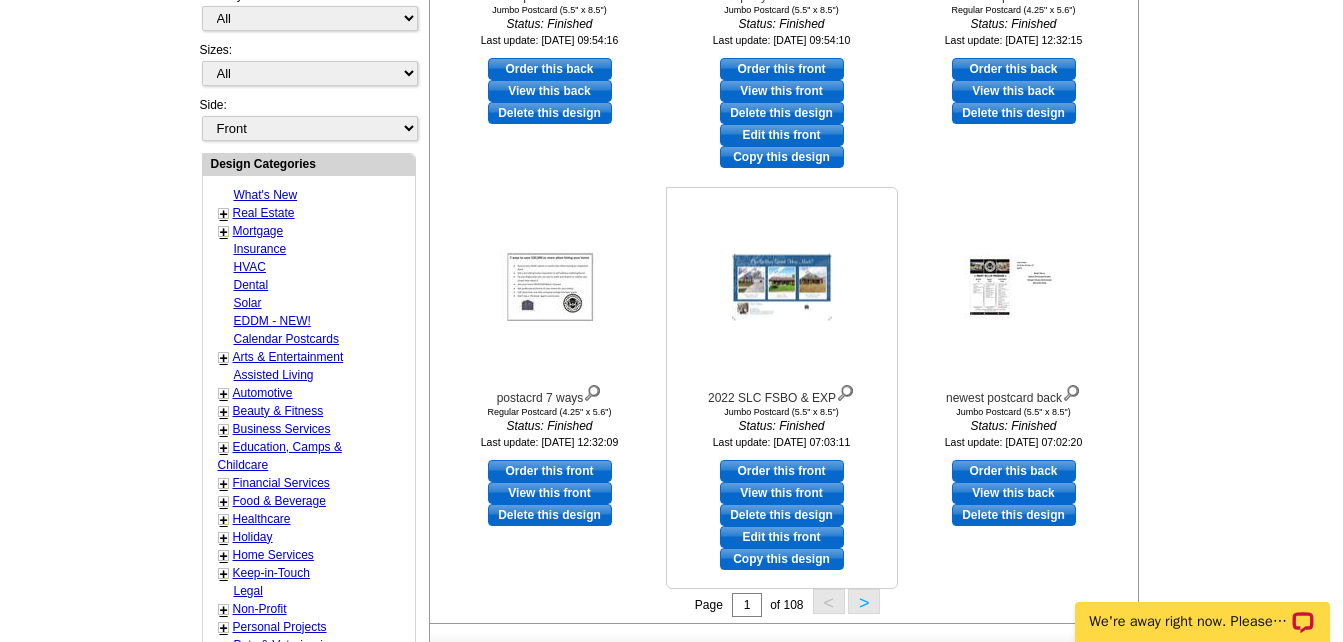 click on "Order this front" at bounding box center [782, 471] 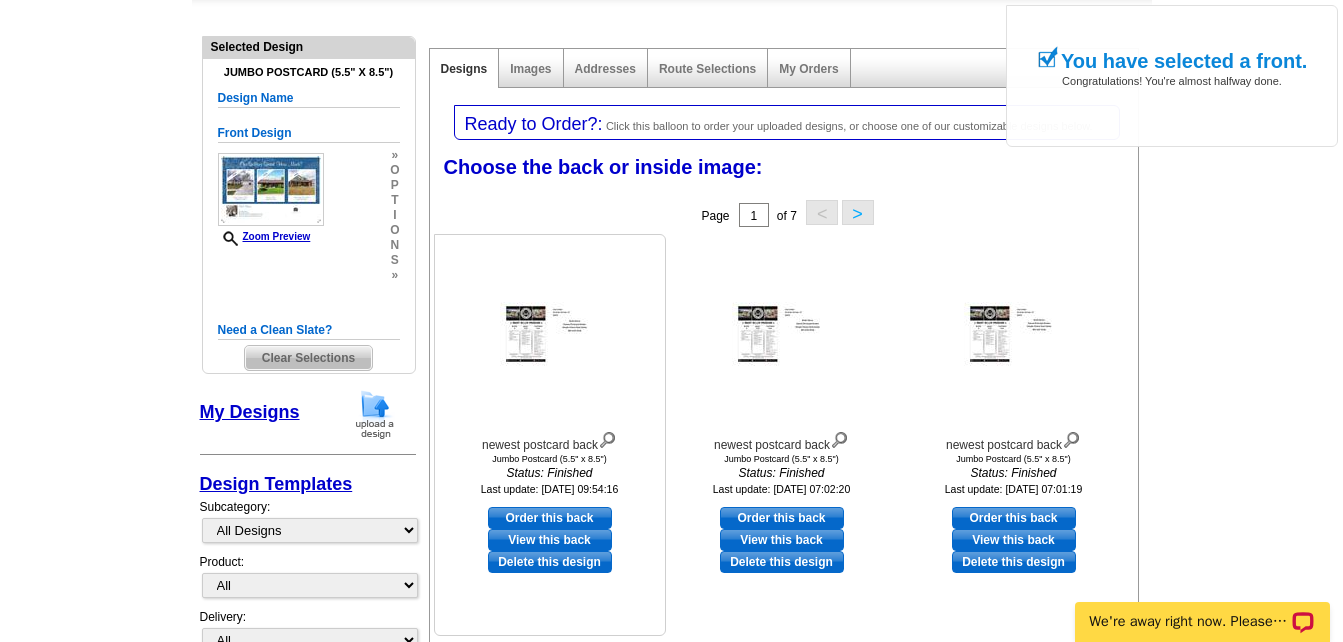 scroll, scrollTop: 200, scrollLeft: 0, axis: vertical 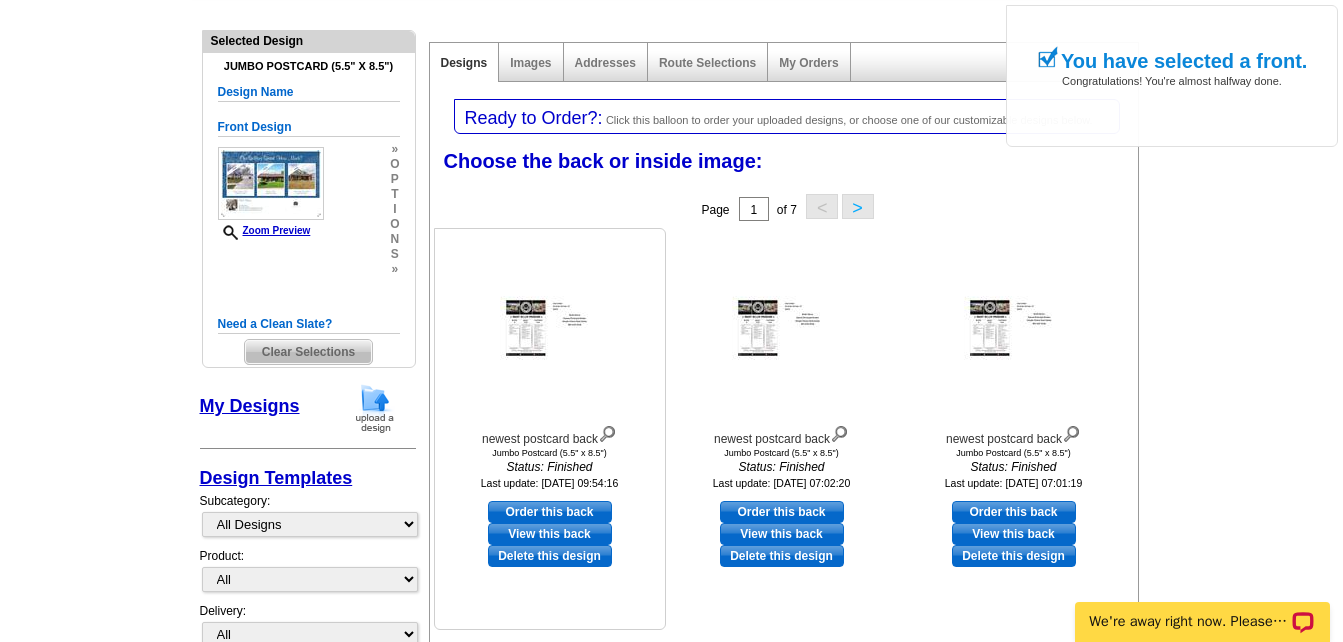 click on "Order this back" at bounding box center (550, 512) 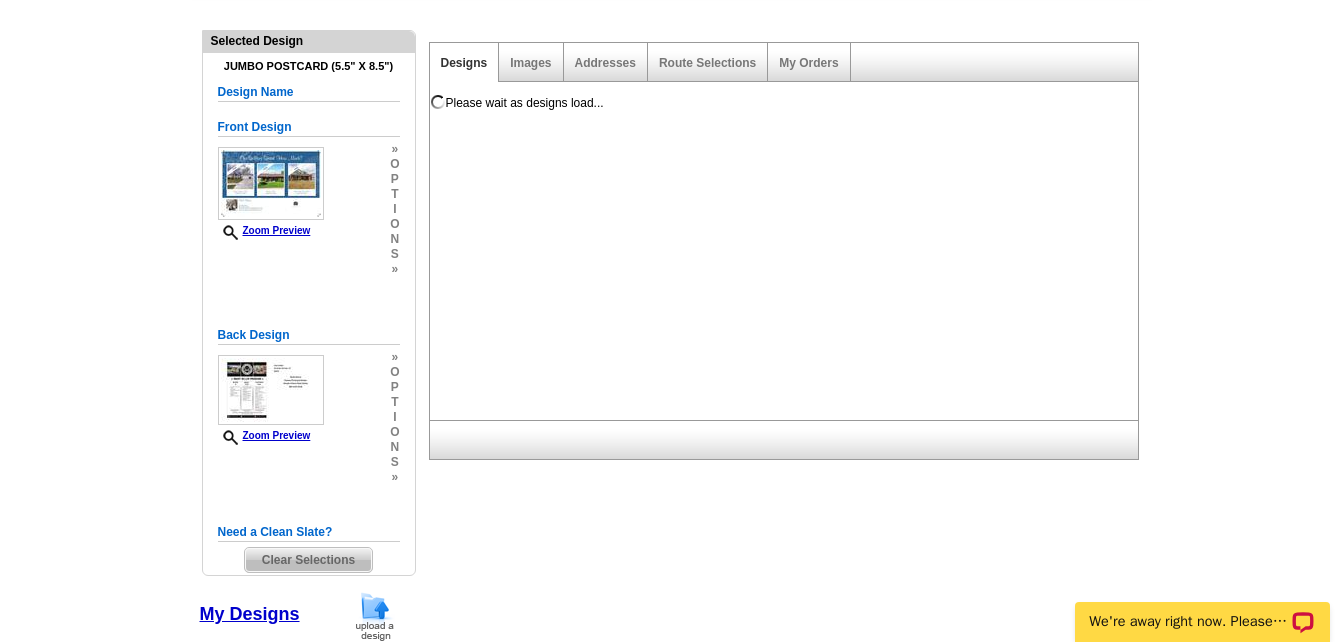 scroll, scrollTop: 0, scrollLeft: 0, axis: both 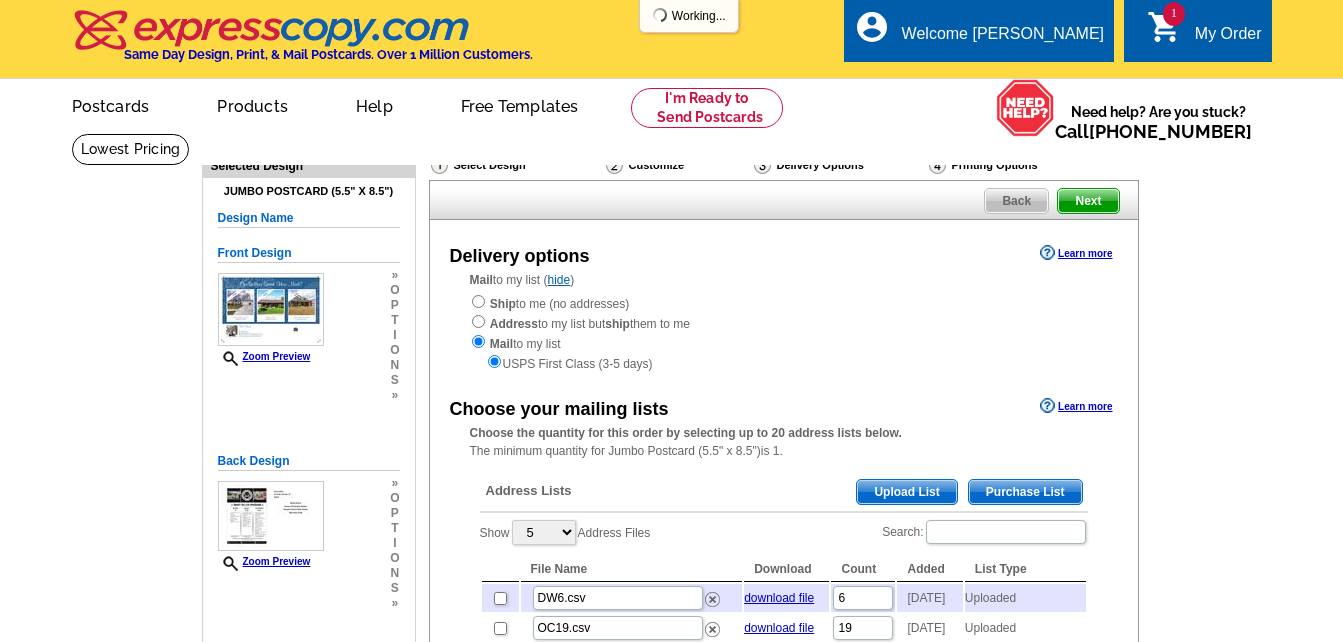 click on "Upload List" at bounding box center (906, 492) 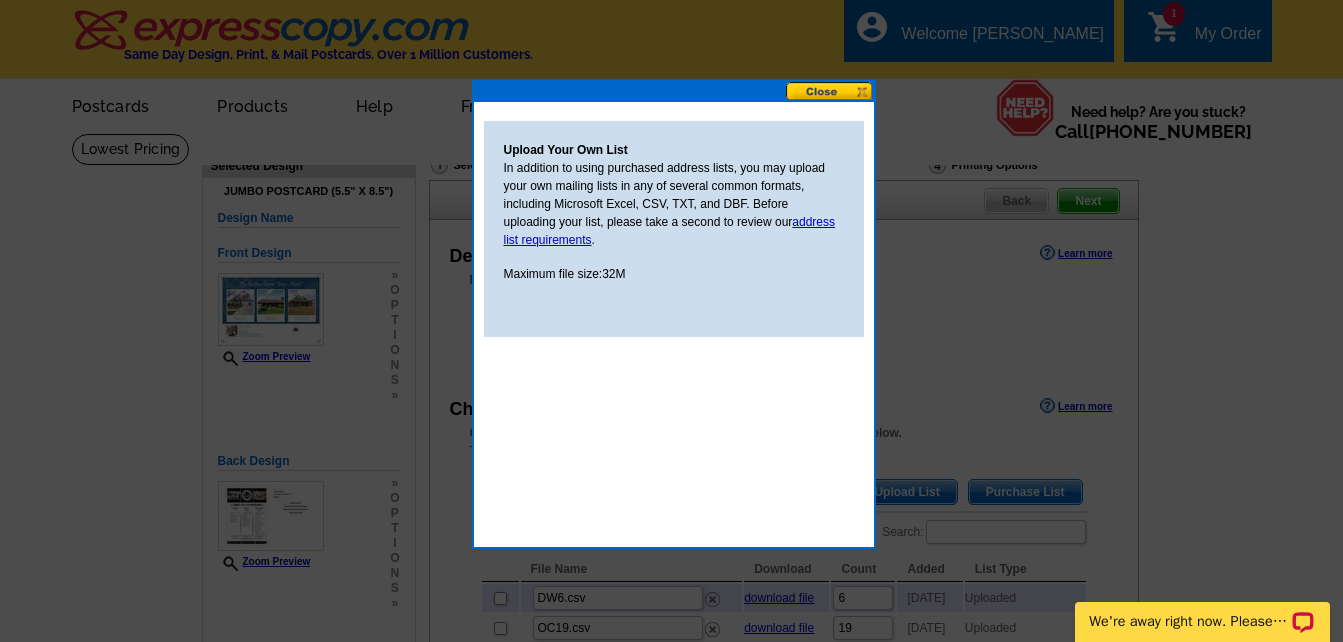 scroll, scrollTop: 0, scrollLeft: 0, axis: both 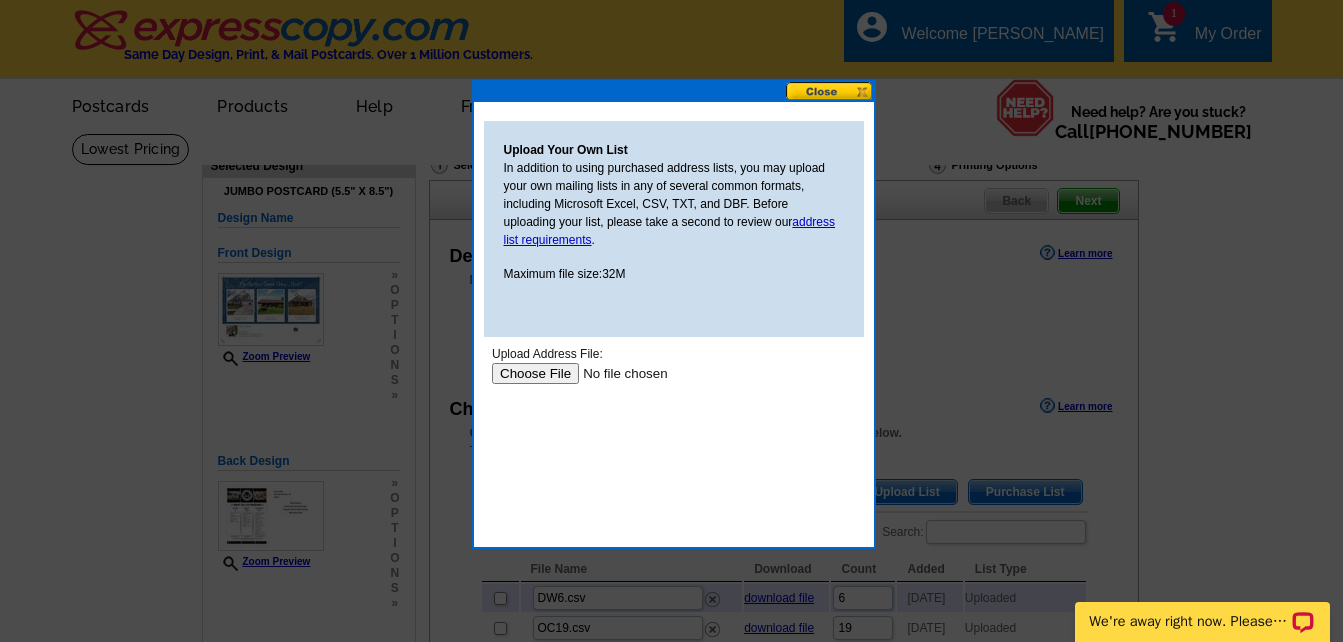 click at bounding box center [617, 373] 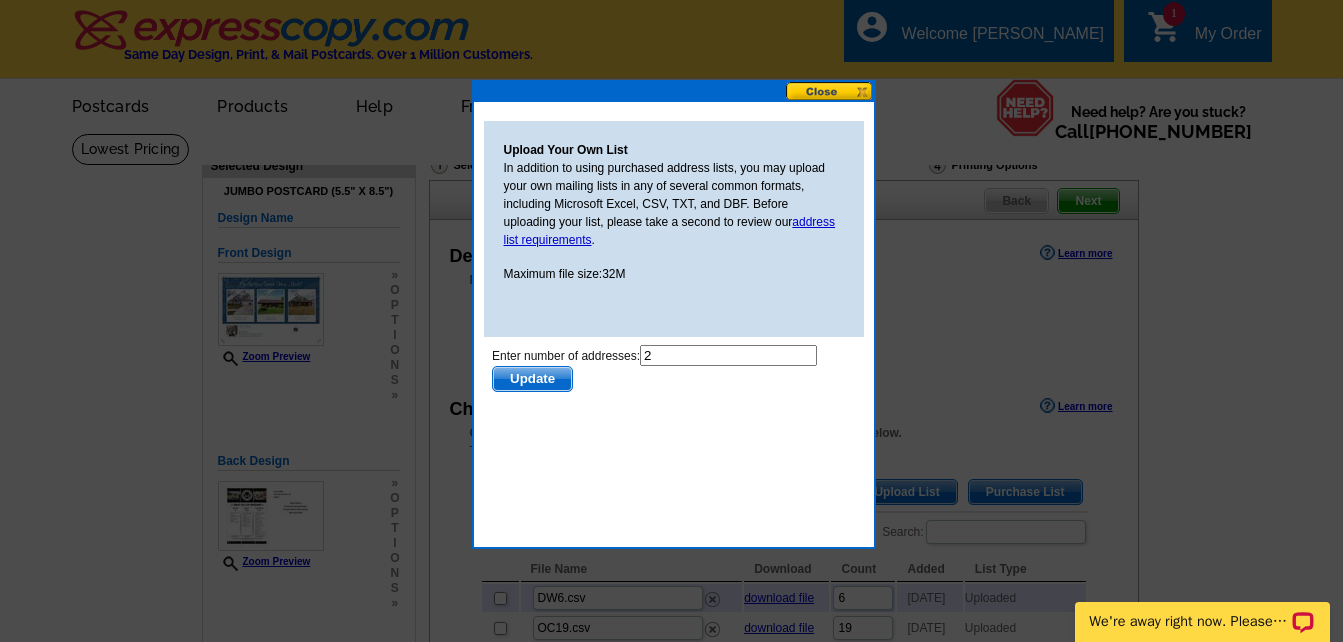 scroll, scrollTop: 0, scrollLeft: 0, axis: both 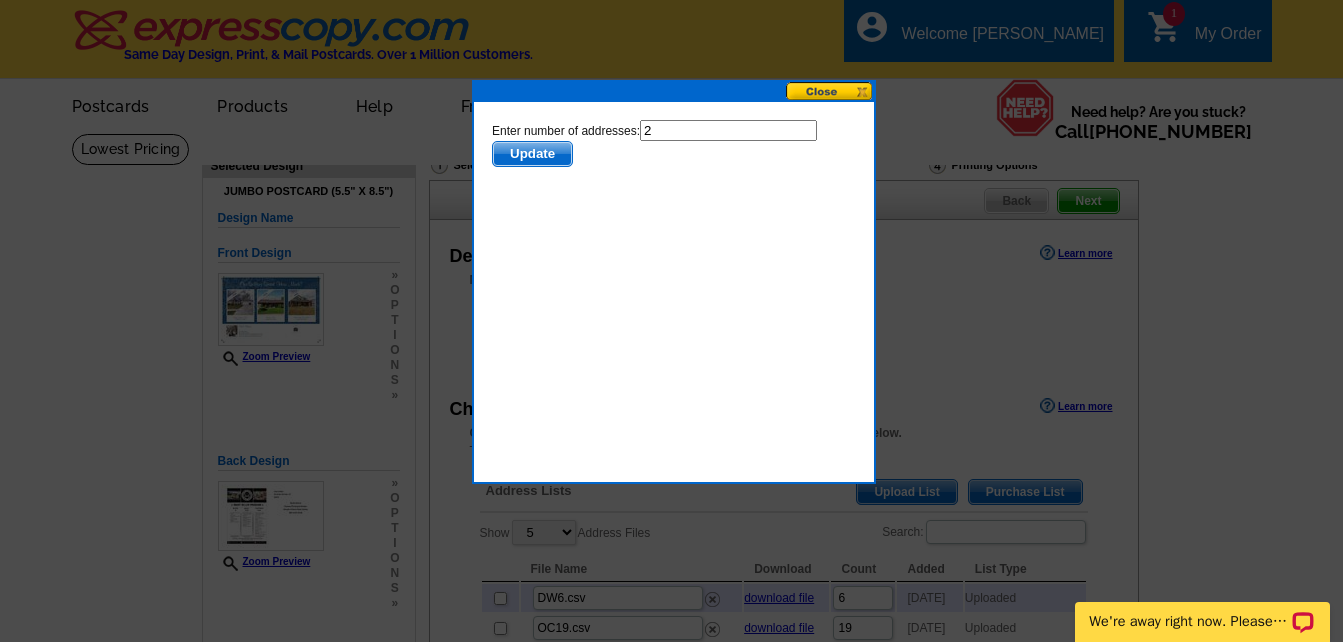 click on "2" at bounding box center (727, 130) 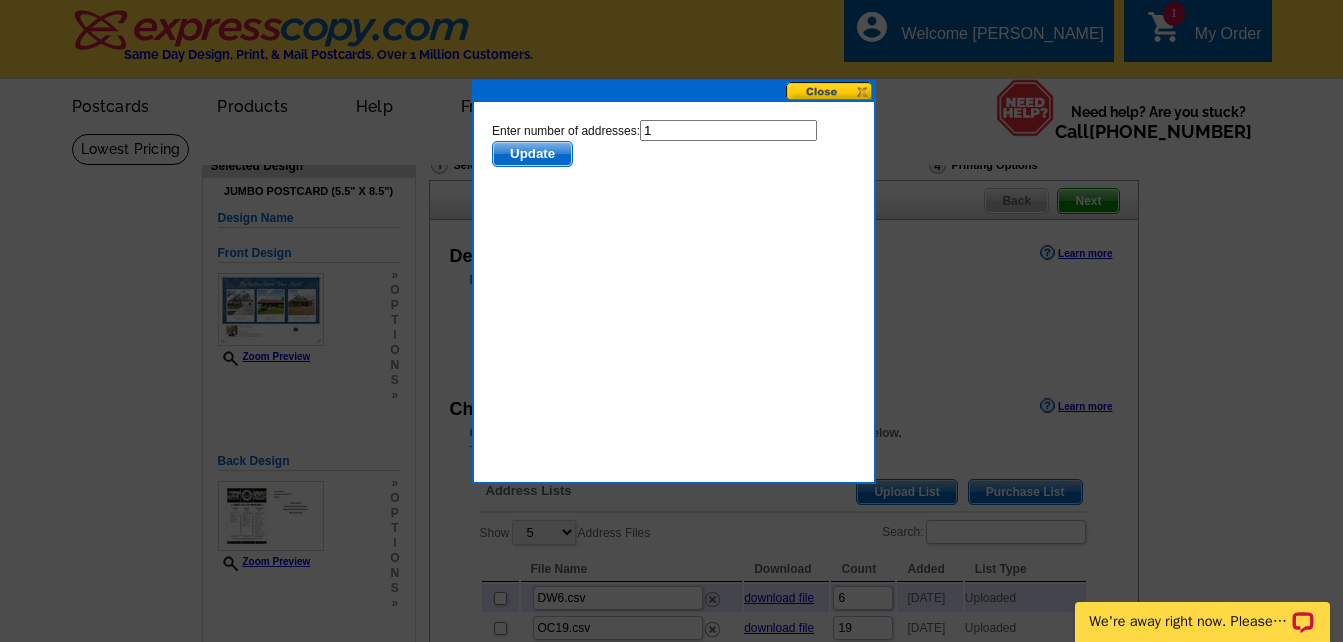 type on "1" 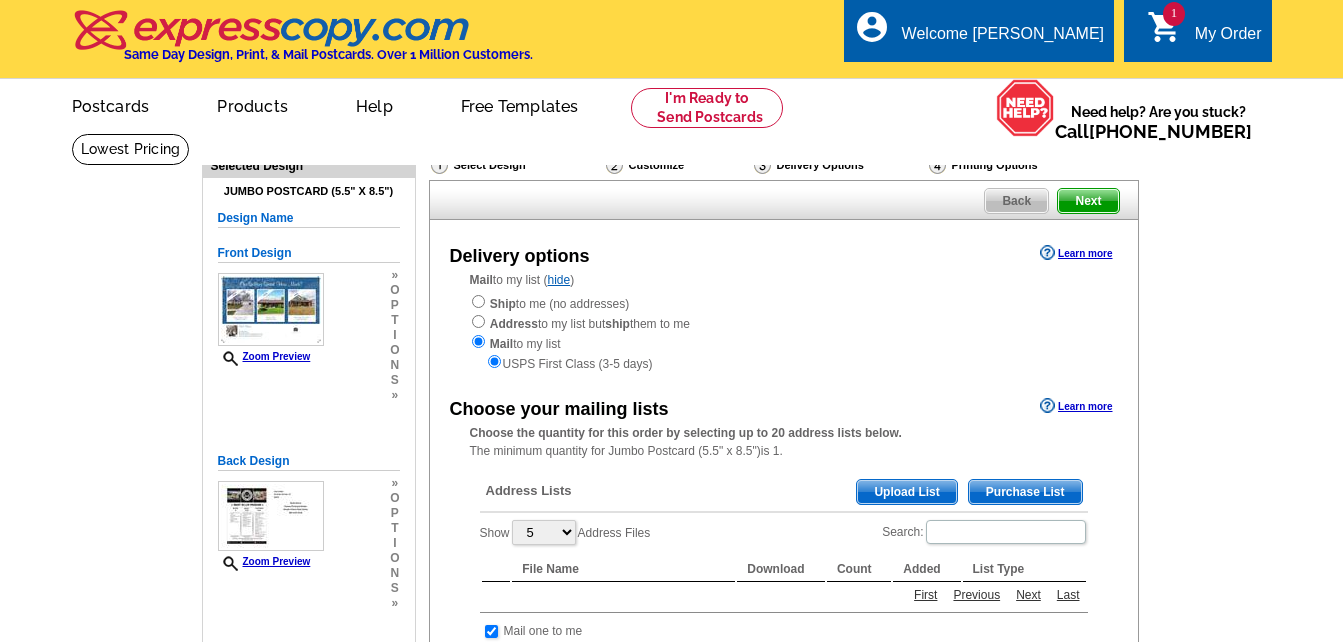 scroll, scrollTop: 0, scrollLeft: 0, axis: both 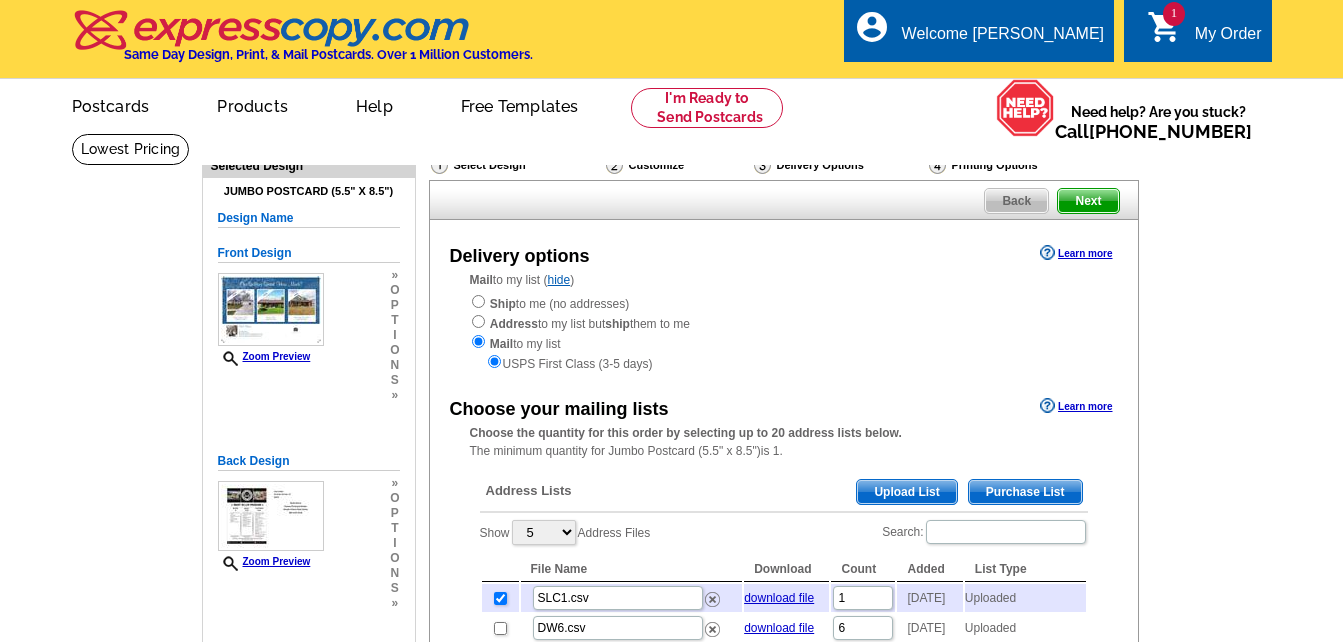 click on "Upload List" at bounding box center (906, 492) 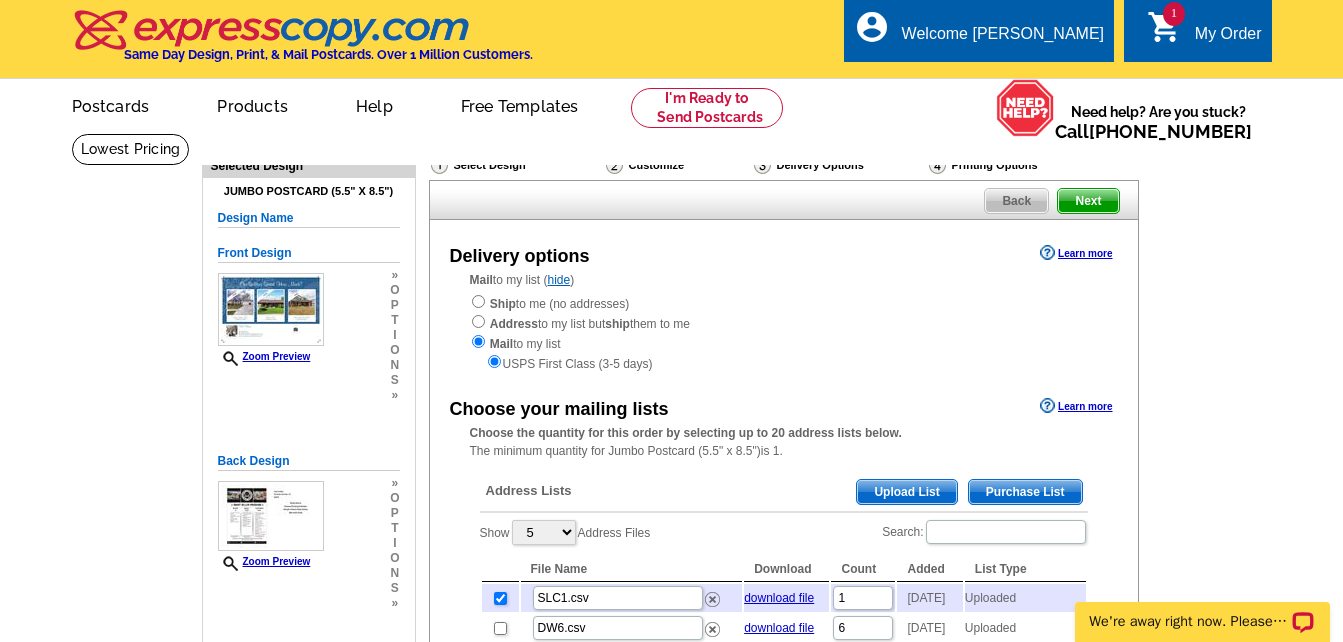 scroll, scrollTop: 0, scrollLeft: 0, axis: both 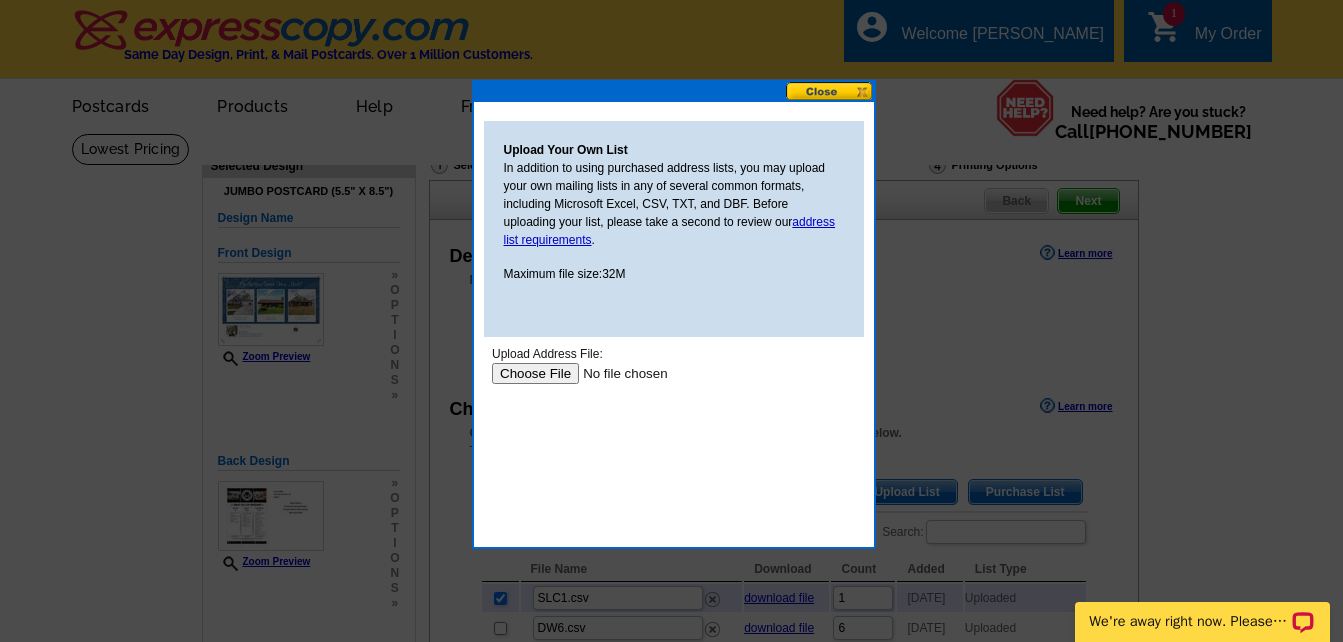 click at bounding box center (617, 373) 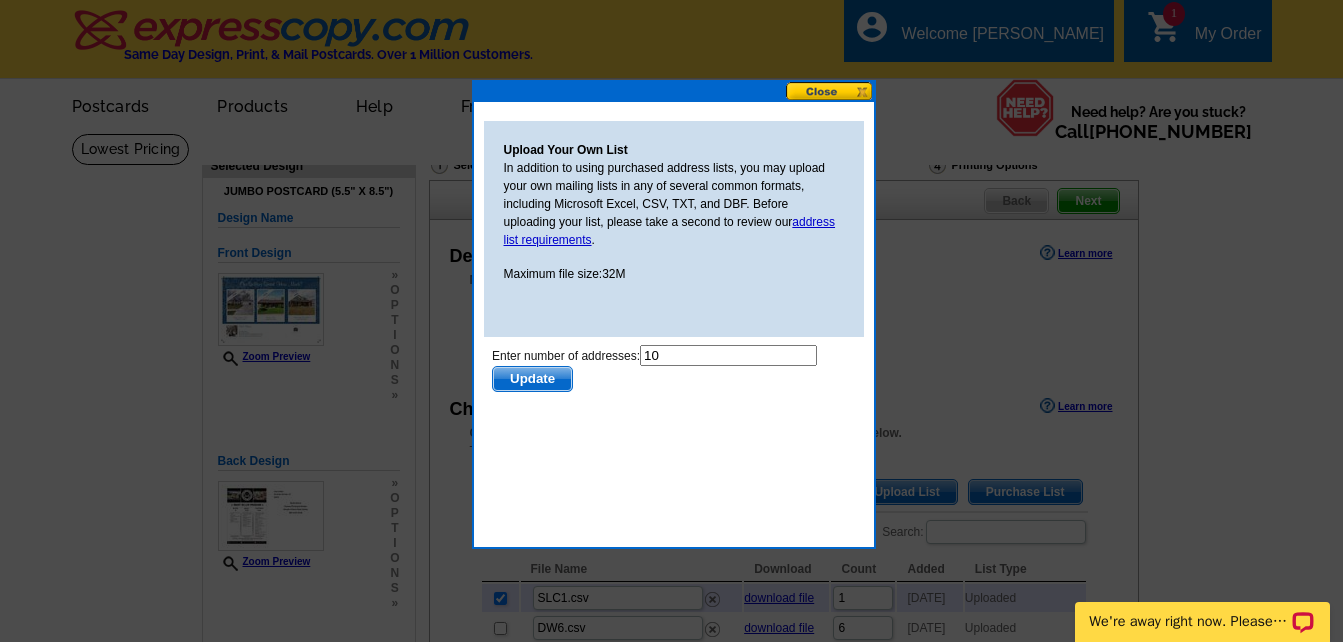 scroll, scrollTop: 0, scrollLeft: 0, axis: both 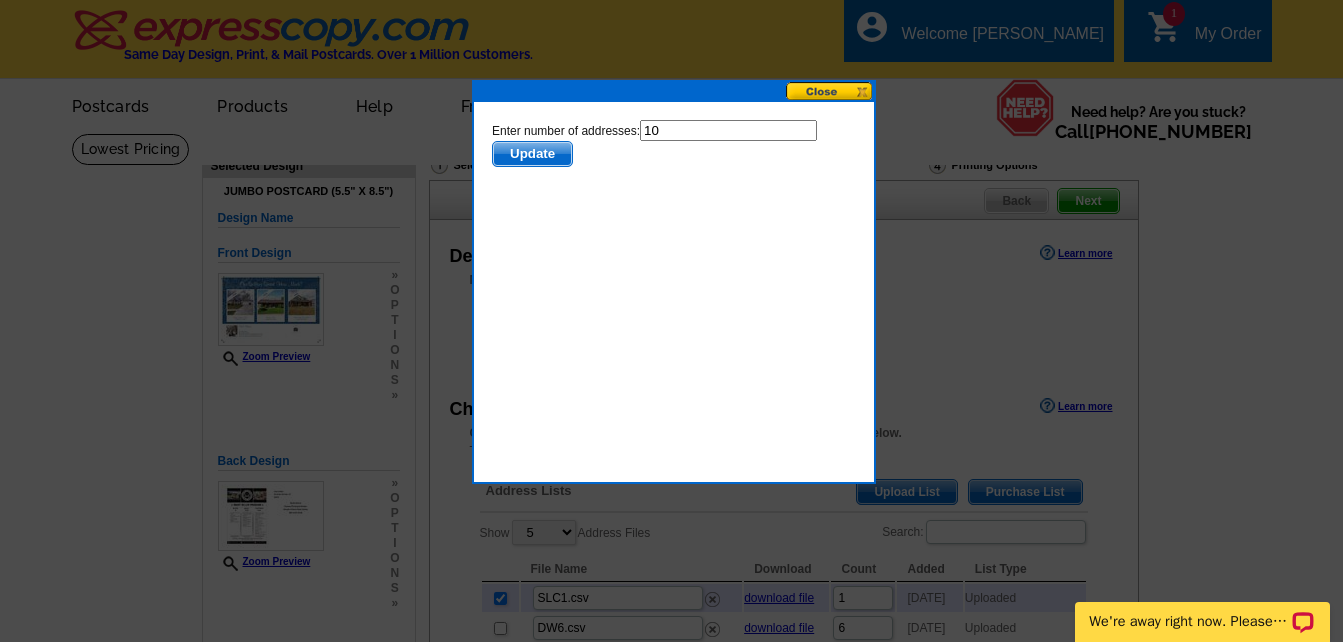 click on "10" at bounding box center (727, 130) 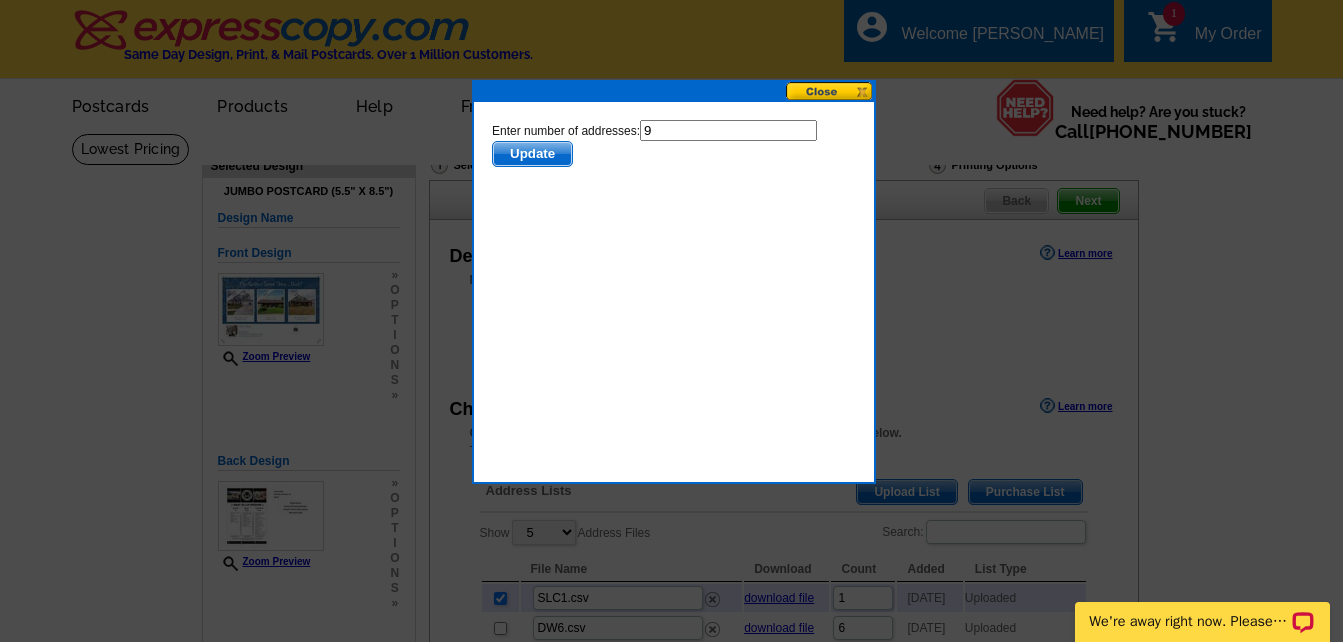 type on "9" 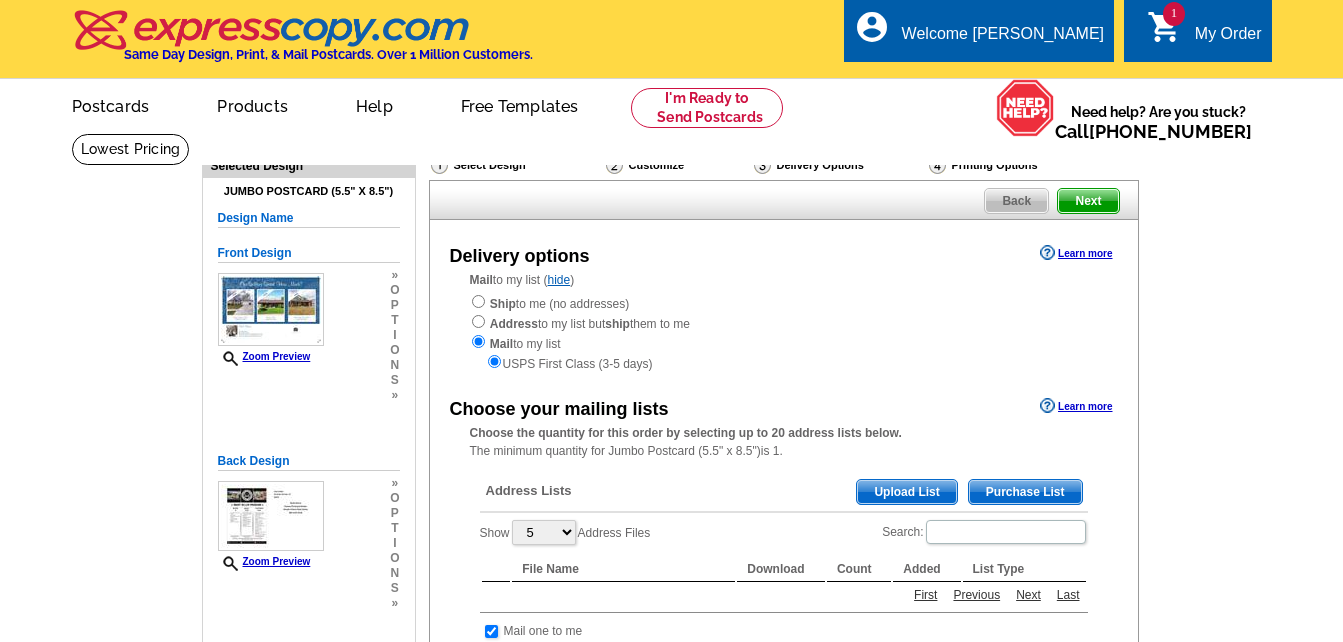 scroll, scrollTop: 0, scrollLeft: 0, axis: both 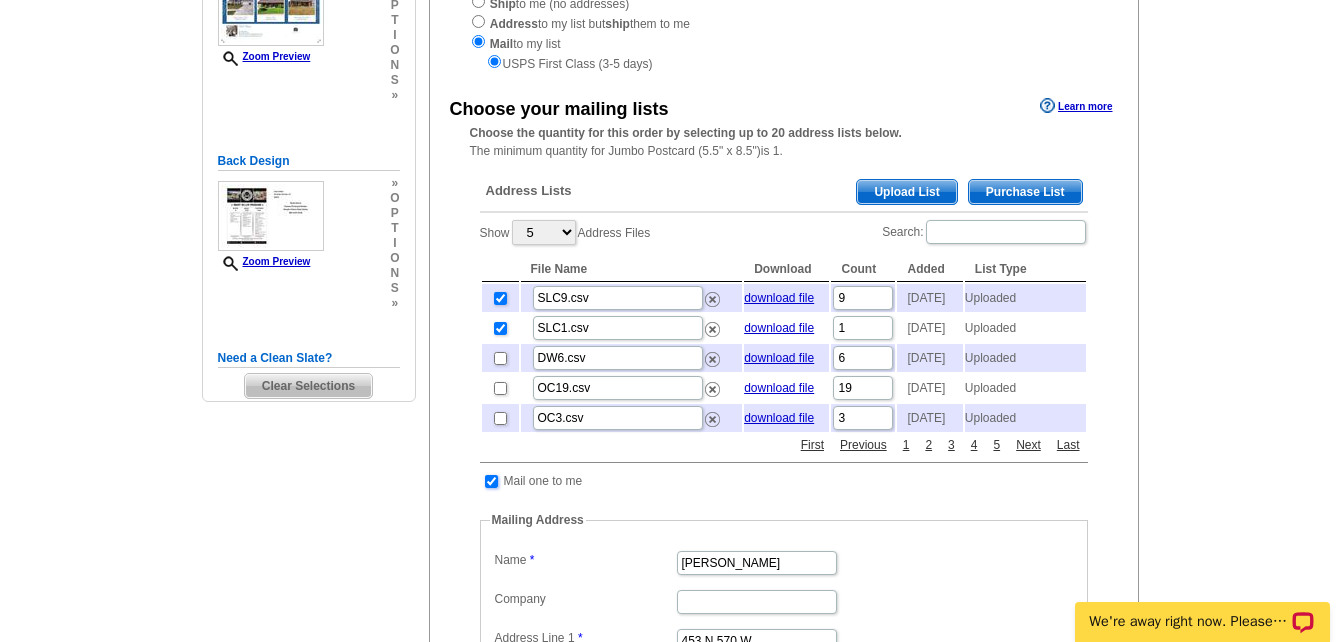 click at bounding box center [491, 481] 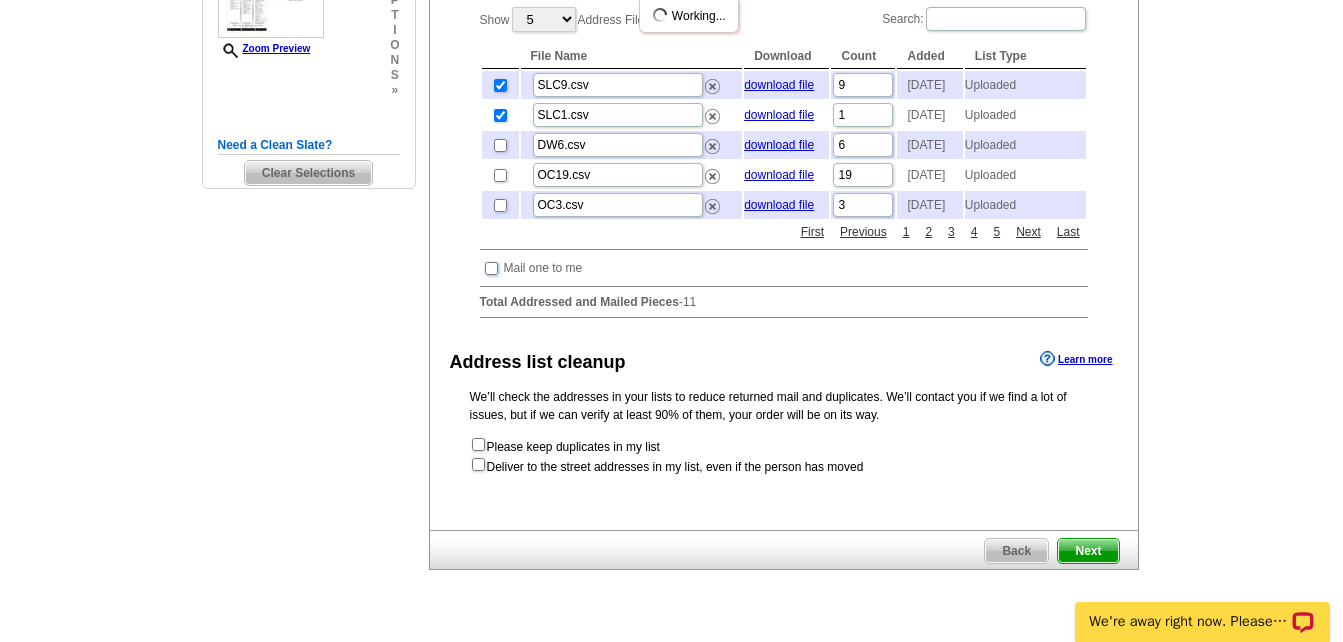 scroll, scrollTop: 700, scrollLeft: 0, axis: vertical 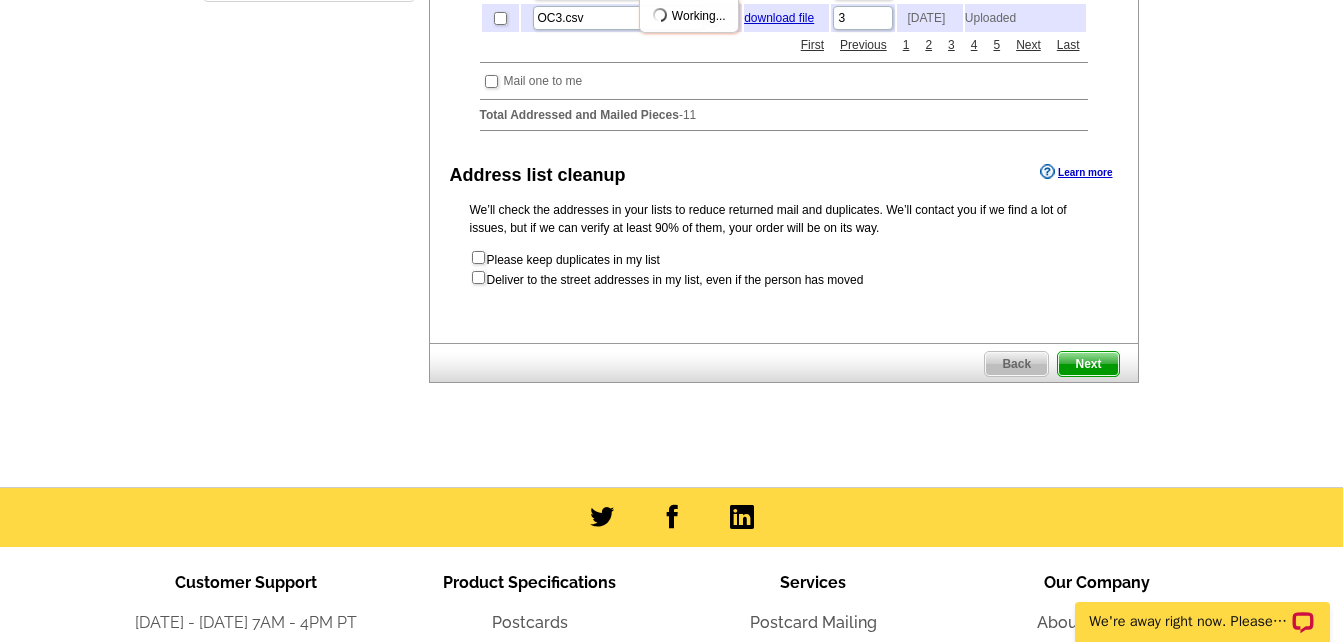click on "Next" at bounding box center (1088, 364) 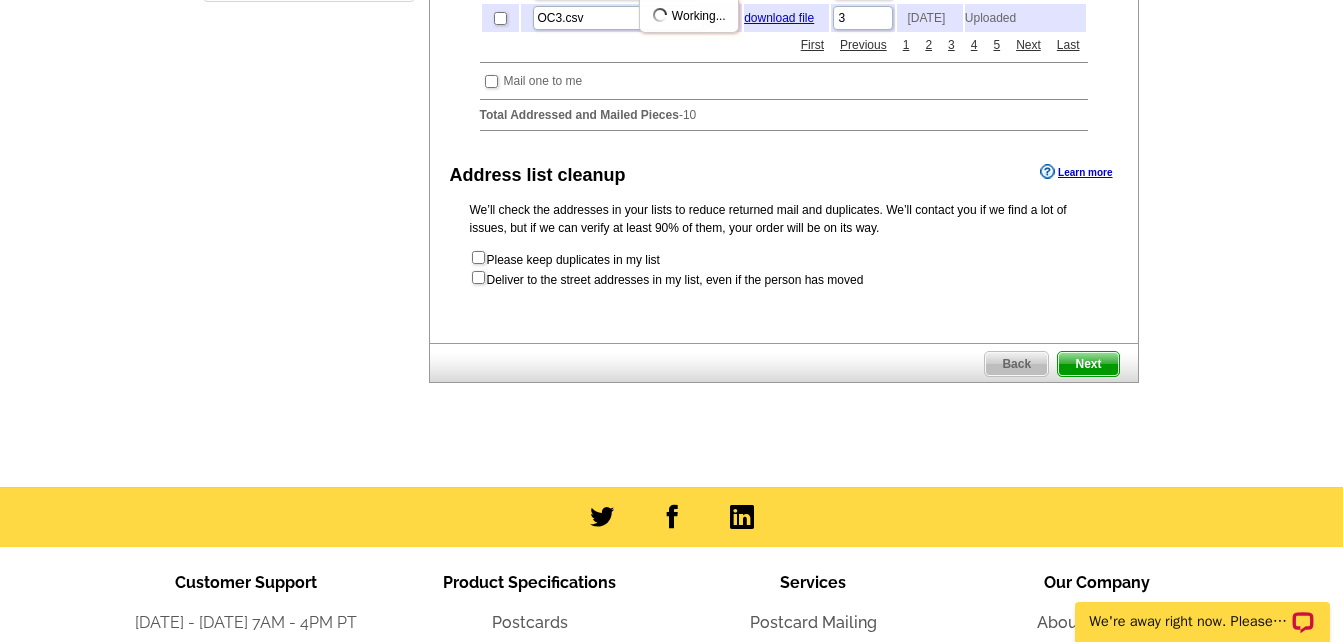 scroll, scrollTop: 0, scrollLeft: 0, axis: both 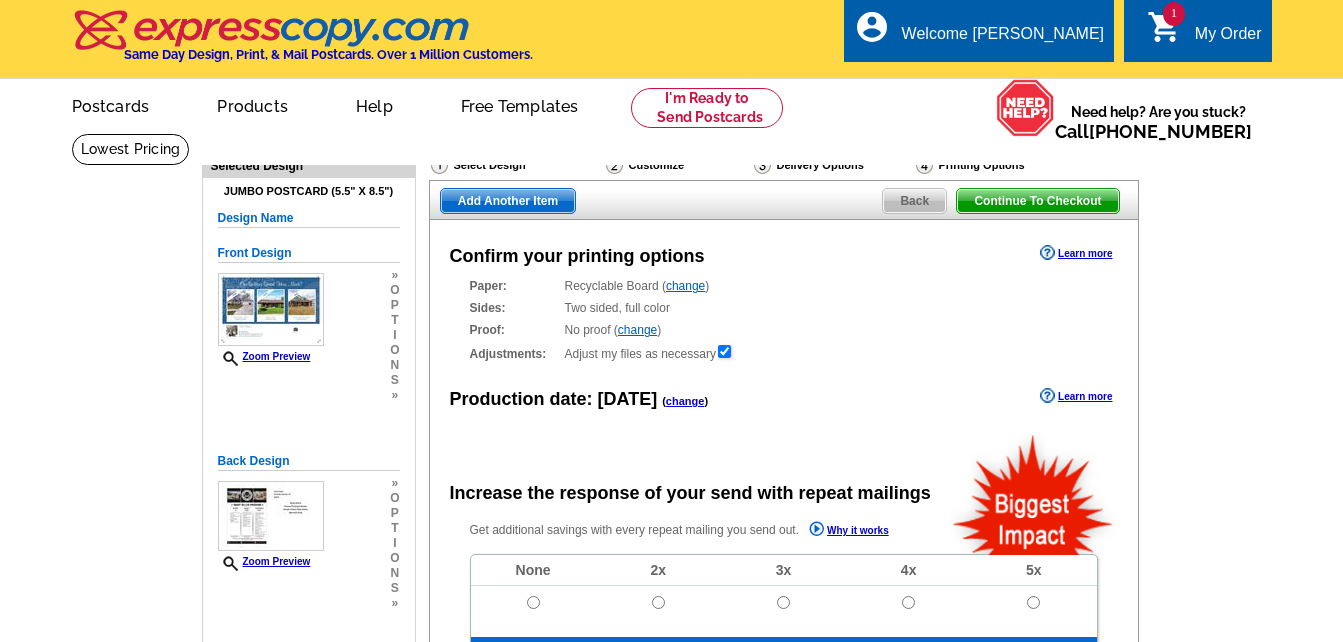 radio on "false" 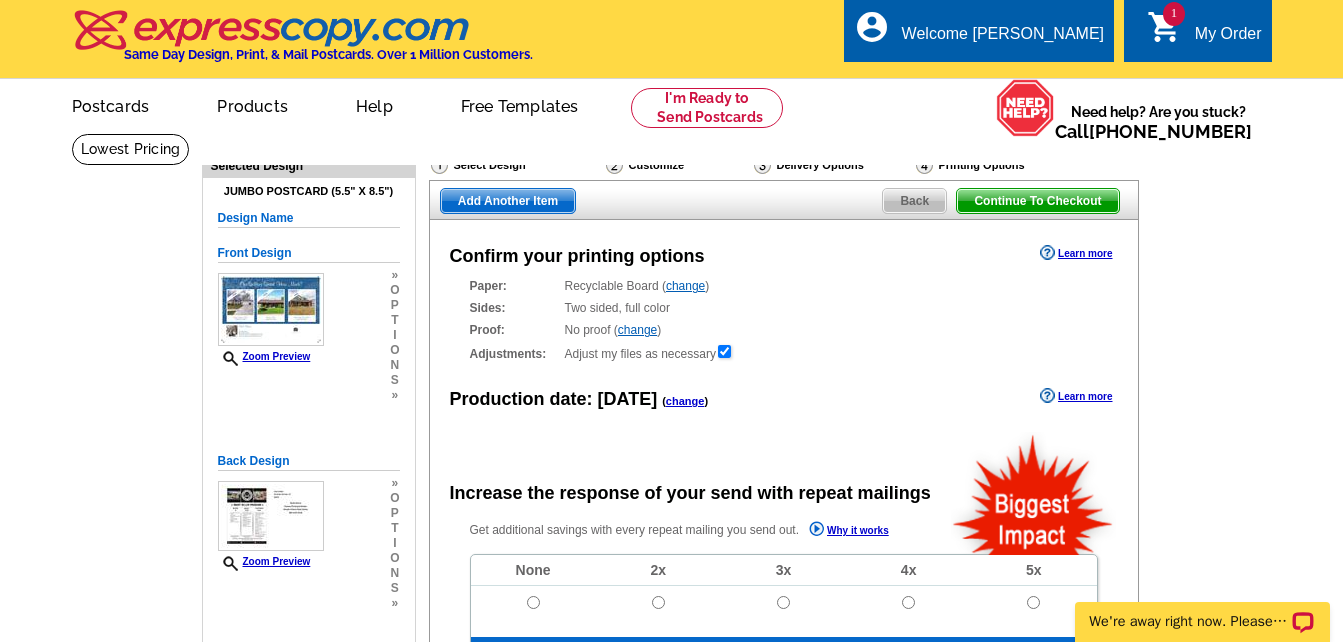 scroll, scrollTop: 0, scrollLeft: 0, axis: both 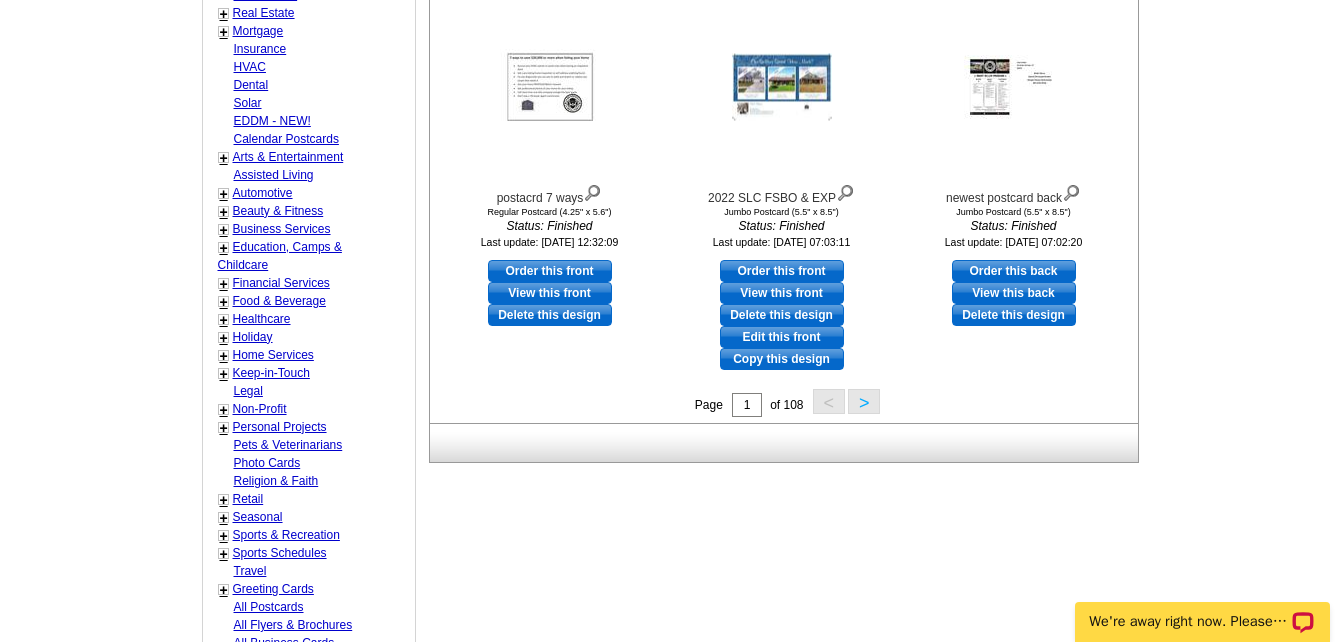 click on ">" at bounding box center [864, 401] 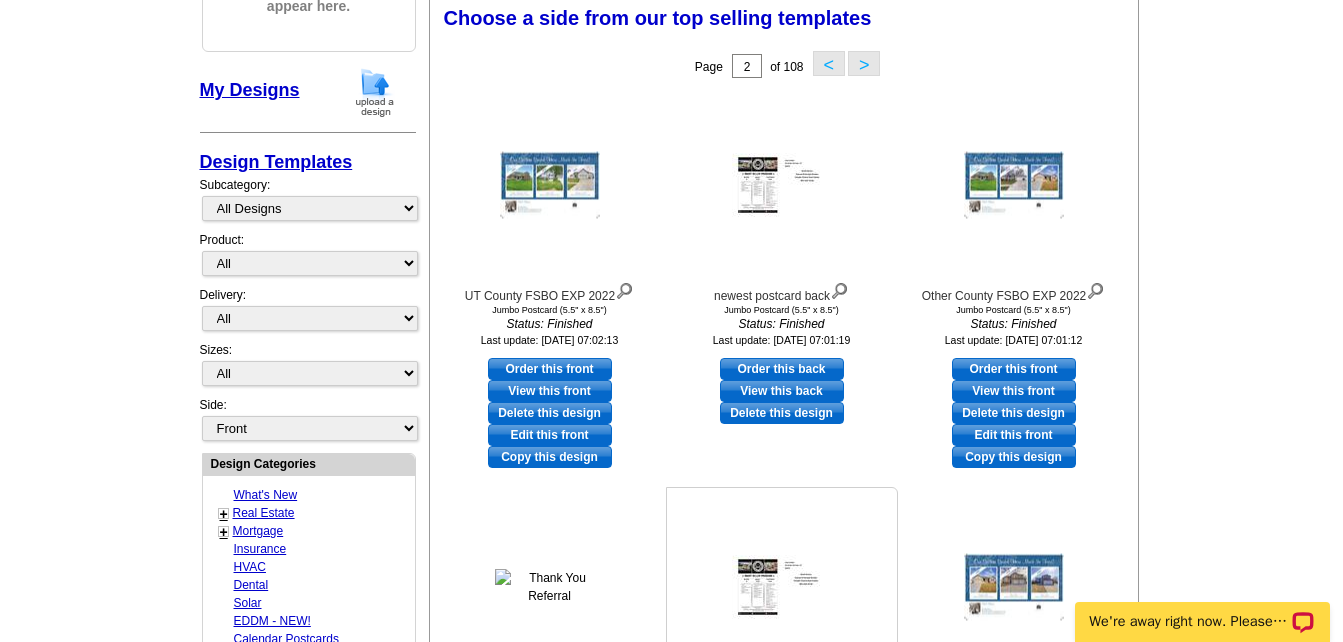 scroll, scrollTop: 296, scrollLeft: 0, axis: vertical 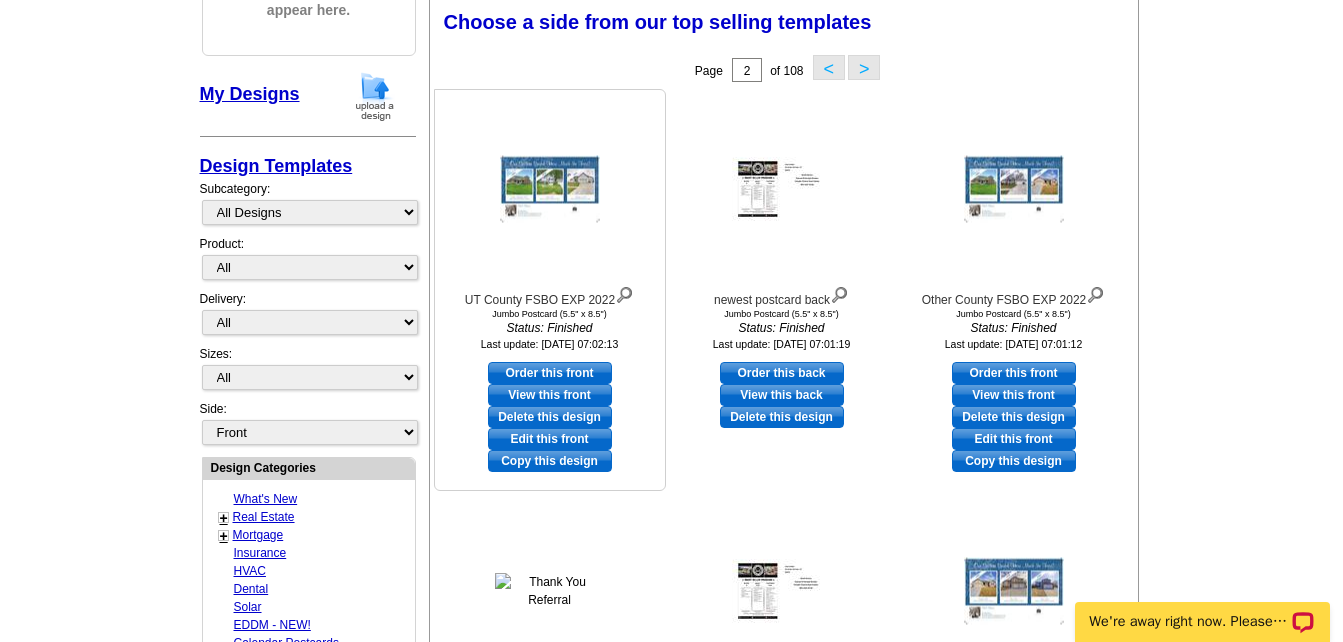 click on "Order this front" at bounding box center (550, 373) 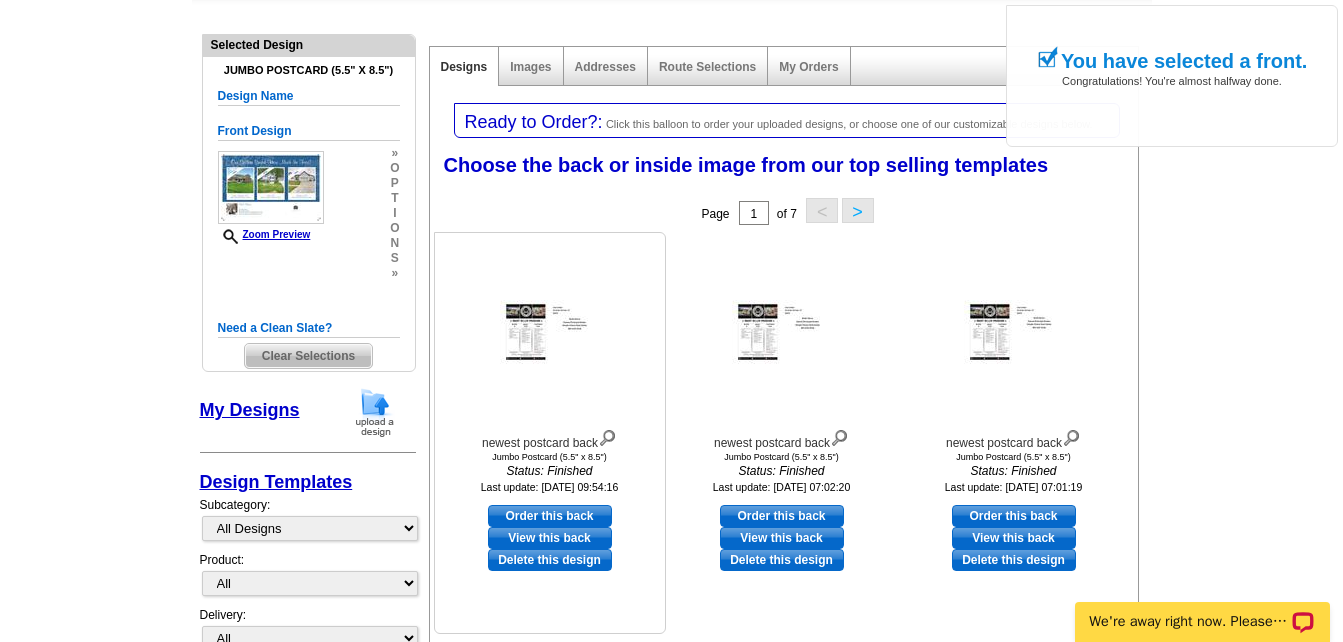 scroll, scrollTop: 200, scrollLeft: 0, axis: vertical 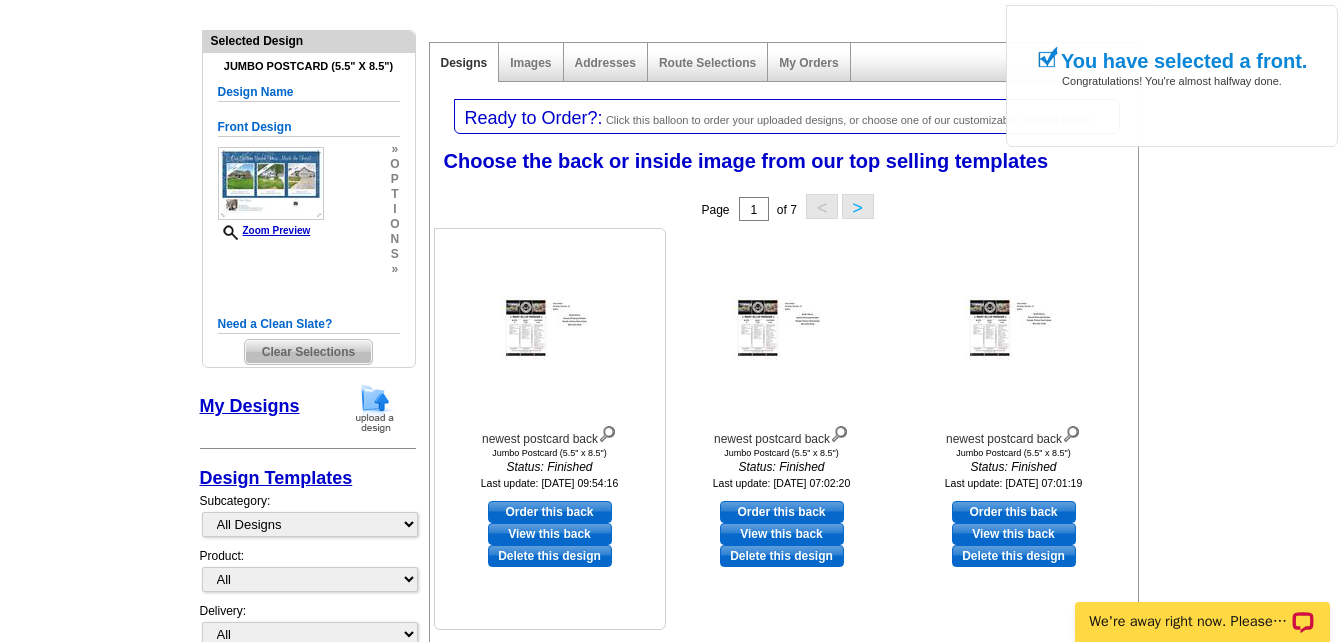 click on "Order this back" at bounding box center [550, 512] 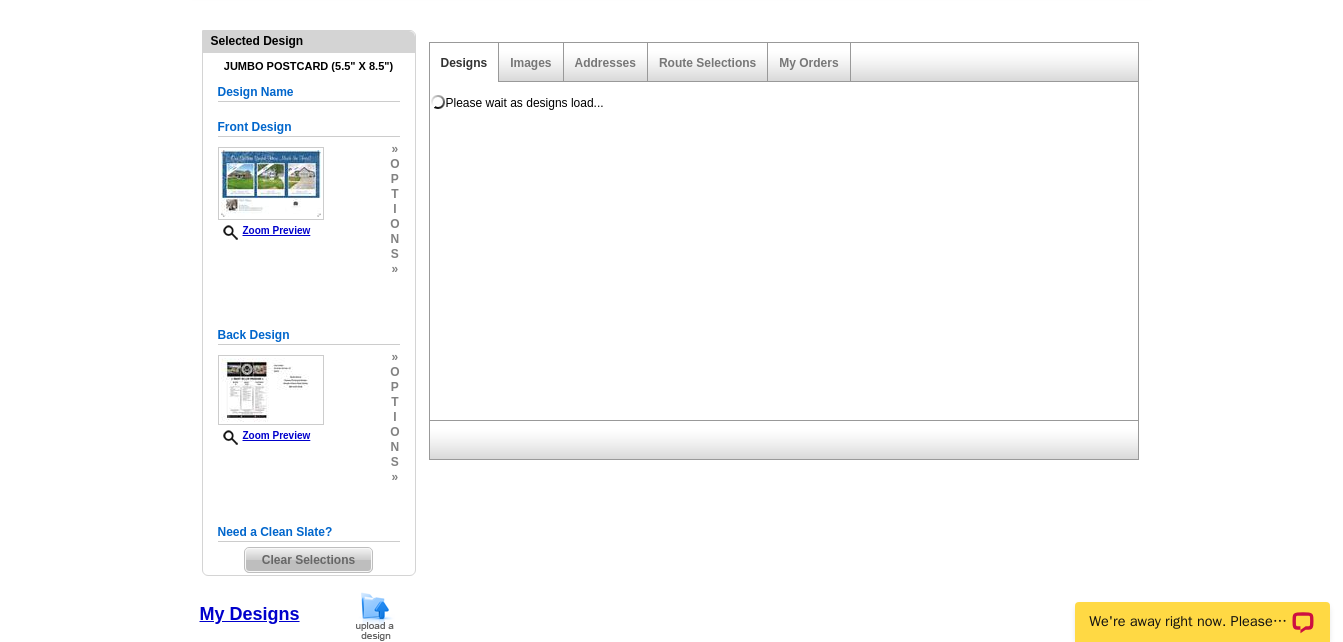 scroll, scrollTop: 0, scrollLeft: 0, axis: both 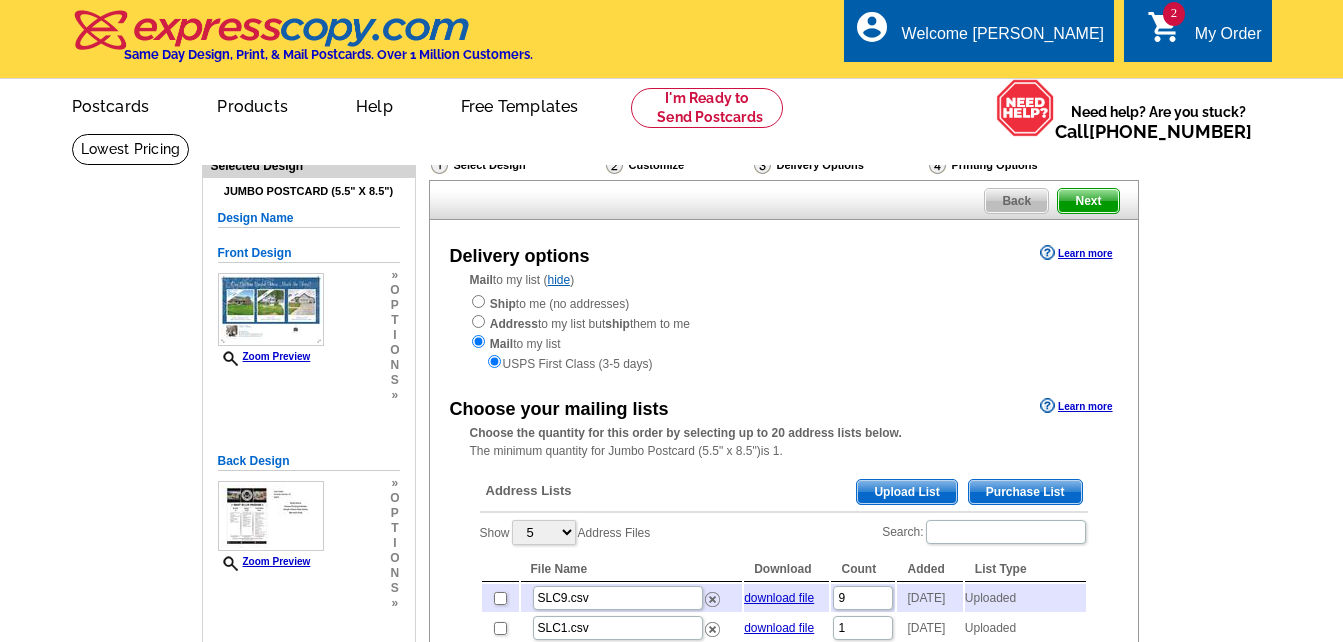 click on "Upload List" at bounding box center (906, 492) 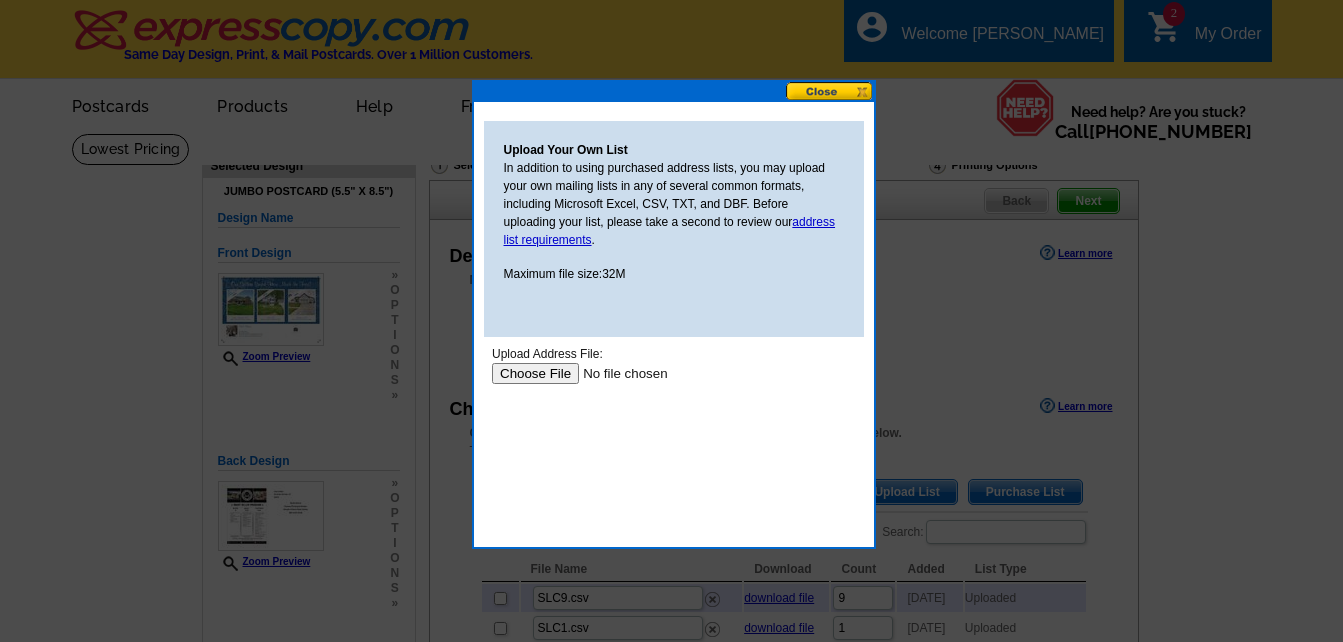 scroll, scrollTop: 0, scrollLeft: 0, axis: both 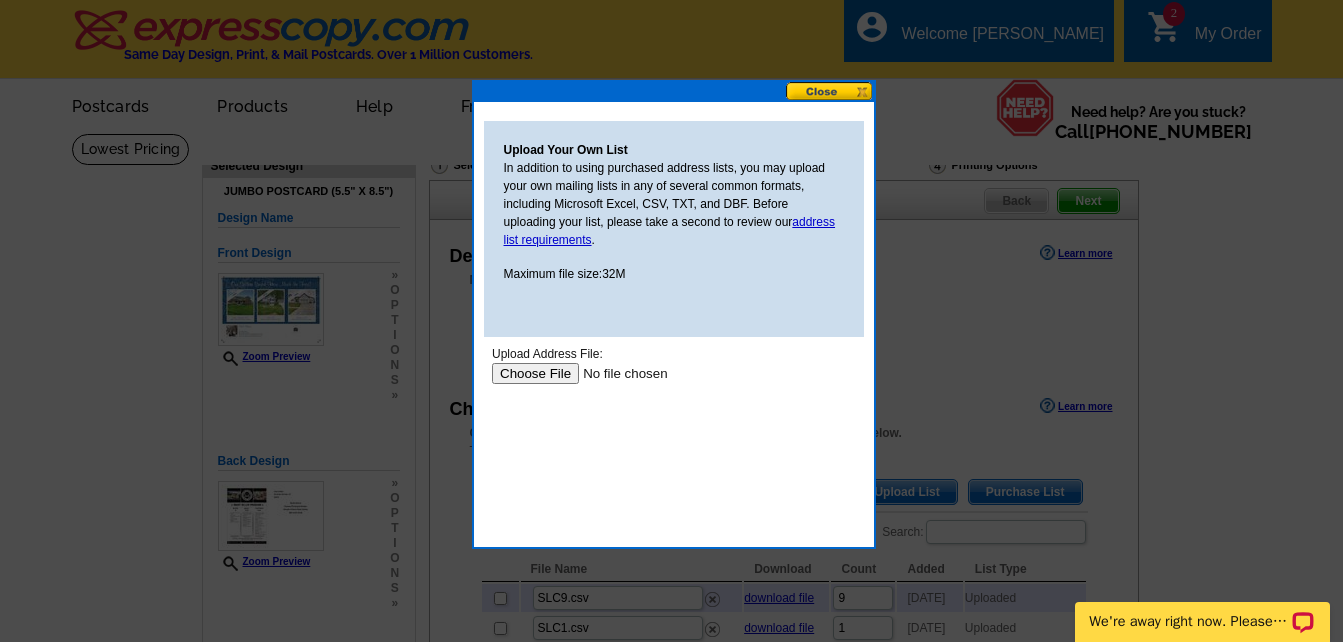 click at bounding box center (617, 373) 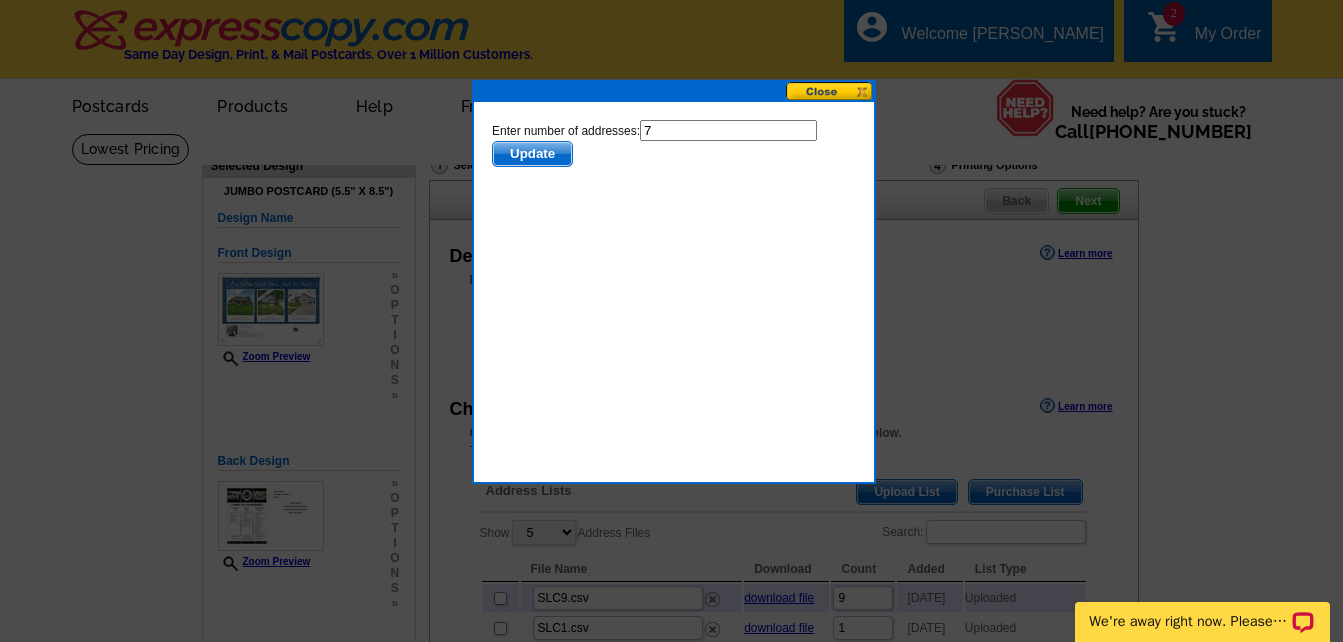 scroll, scrollTop: 0, scrollLeft: 0, axis: both 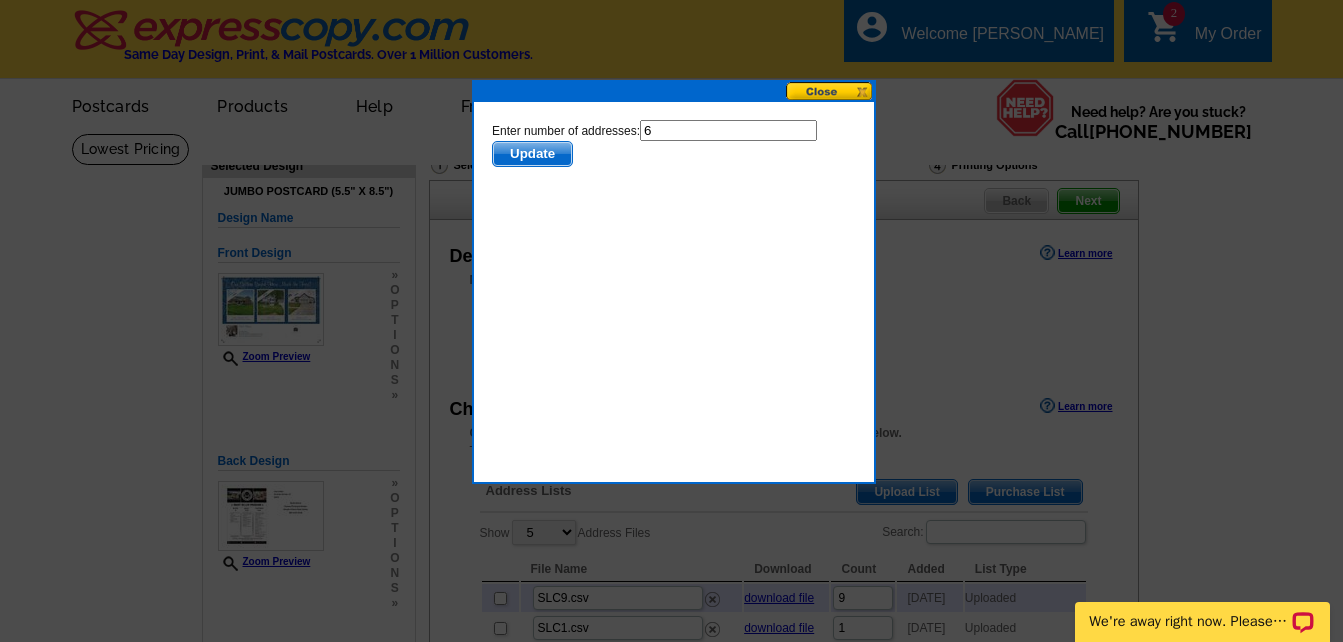 type on "6" 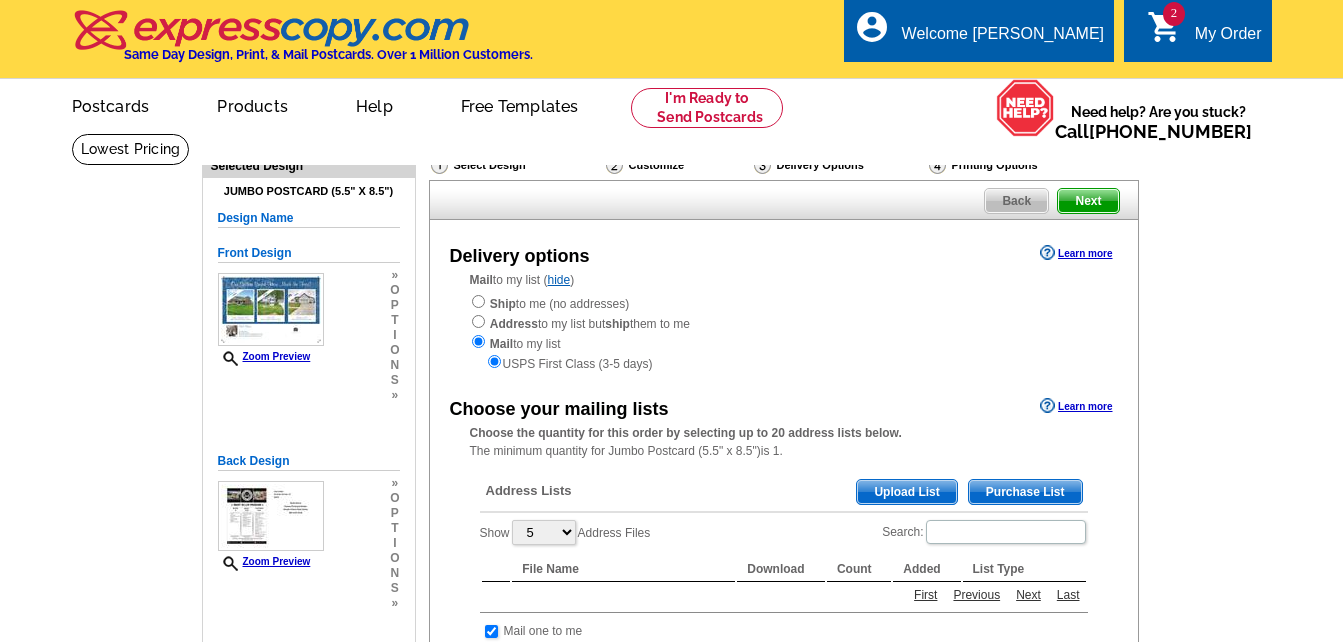 scroll, scrollTop: 0, scrollLeft: 0, axis: both 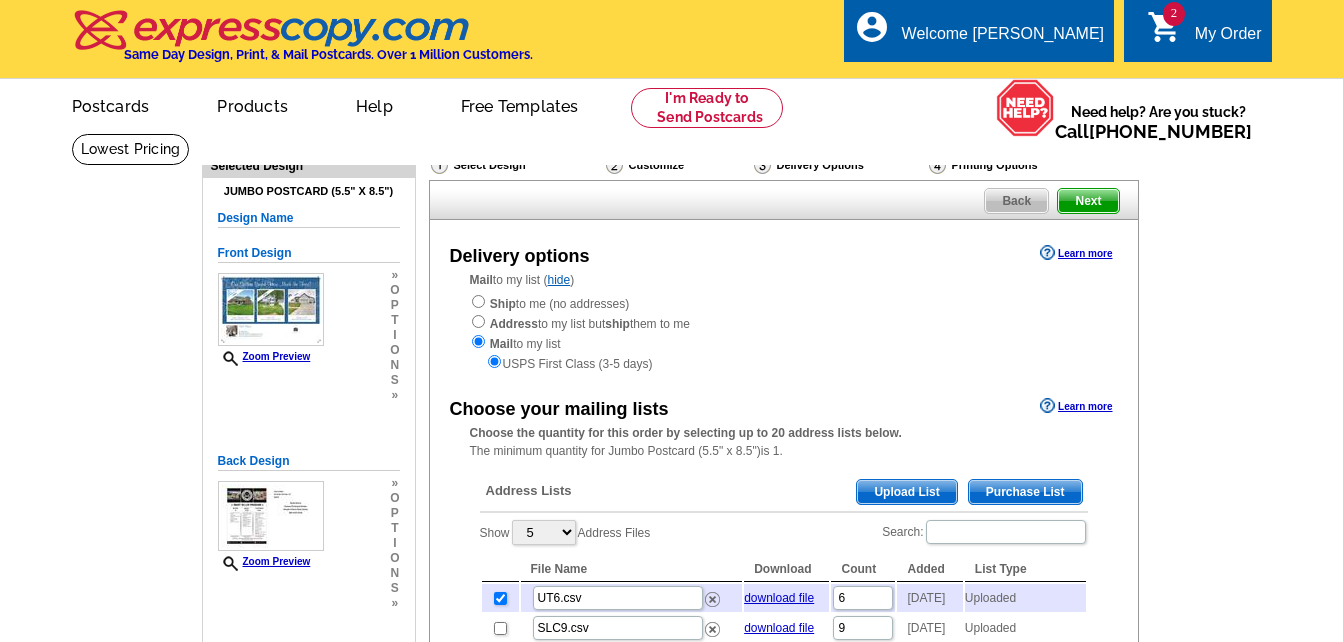 click on "Upload List" at bounding box center [906, 492] 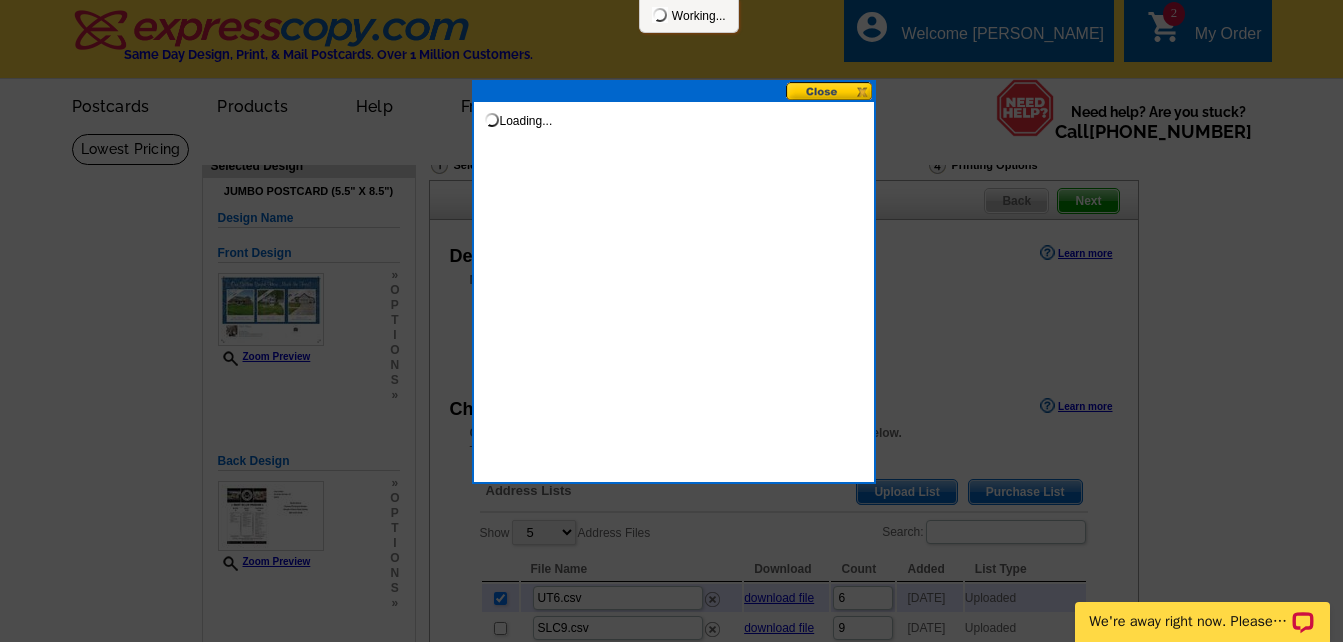 scroll, scrollTop: 0, scrollLeft: 0, axis: both 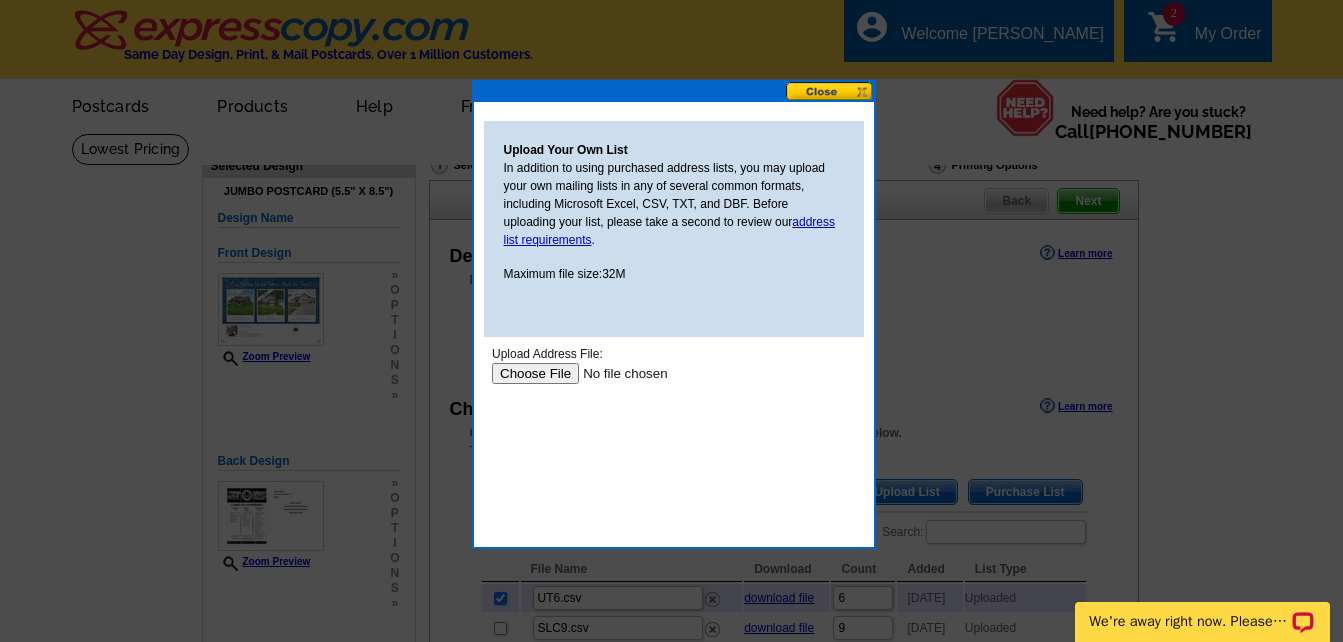click at bounding box center (617, 373) 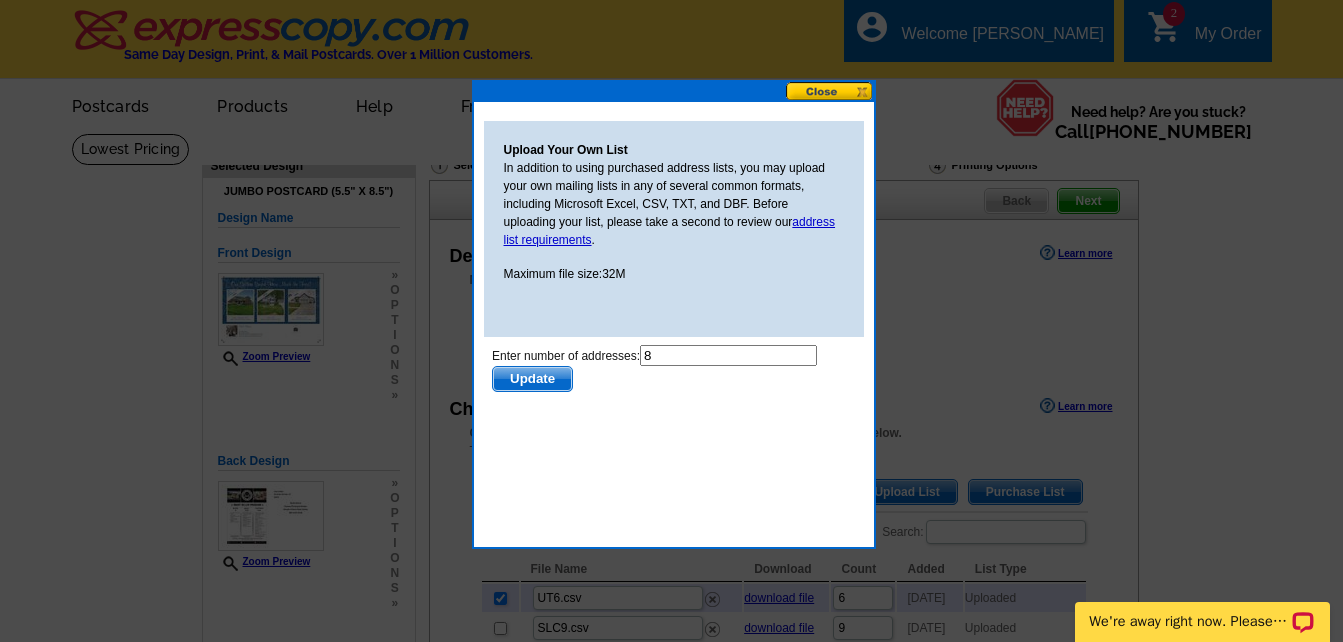scroll, scrollTop: 0, scrollLeft: 0, axis: both 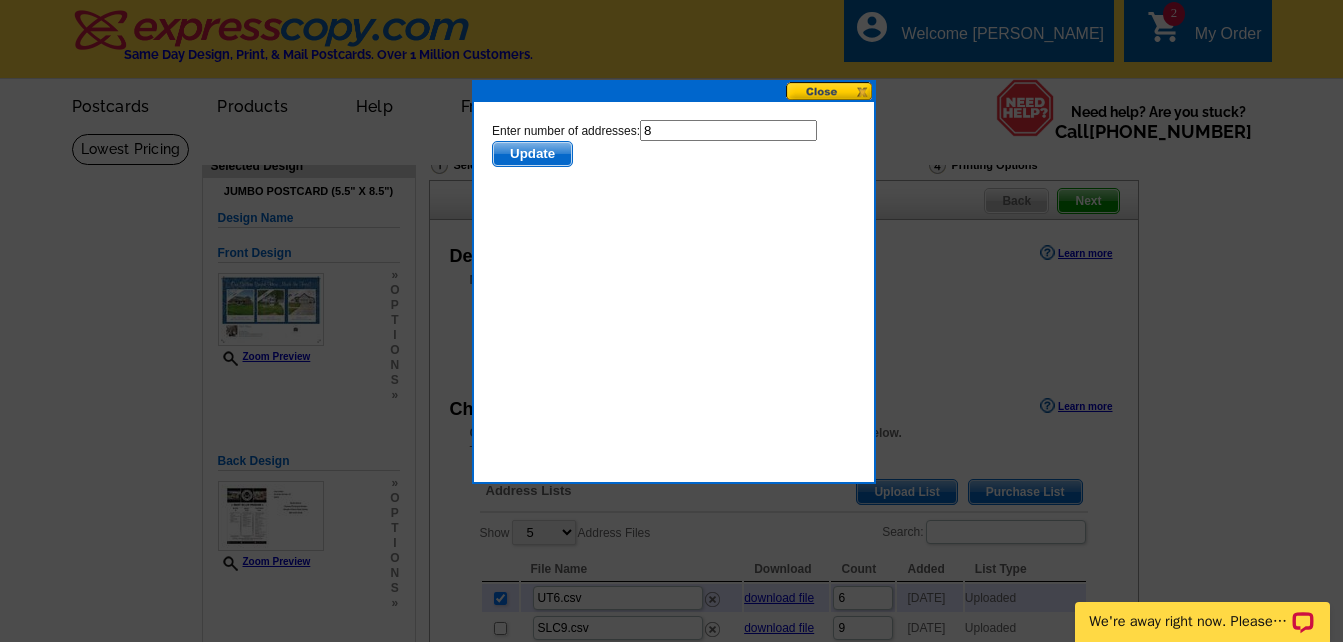 click on "8" at bounding box center [727, 130] 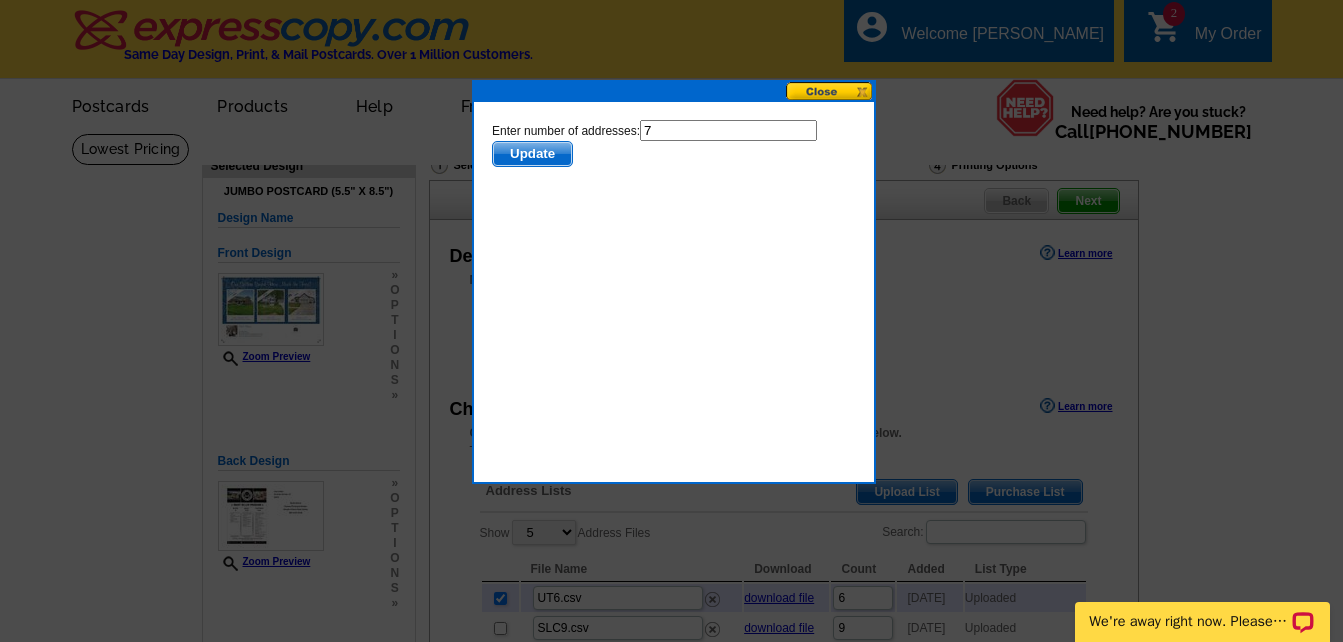 type on "7" 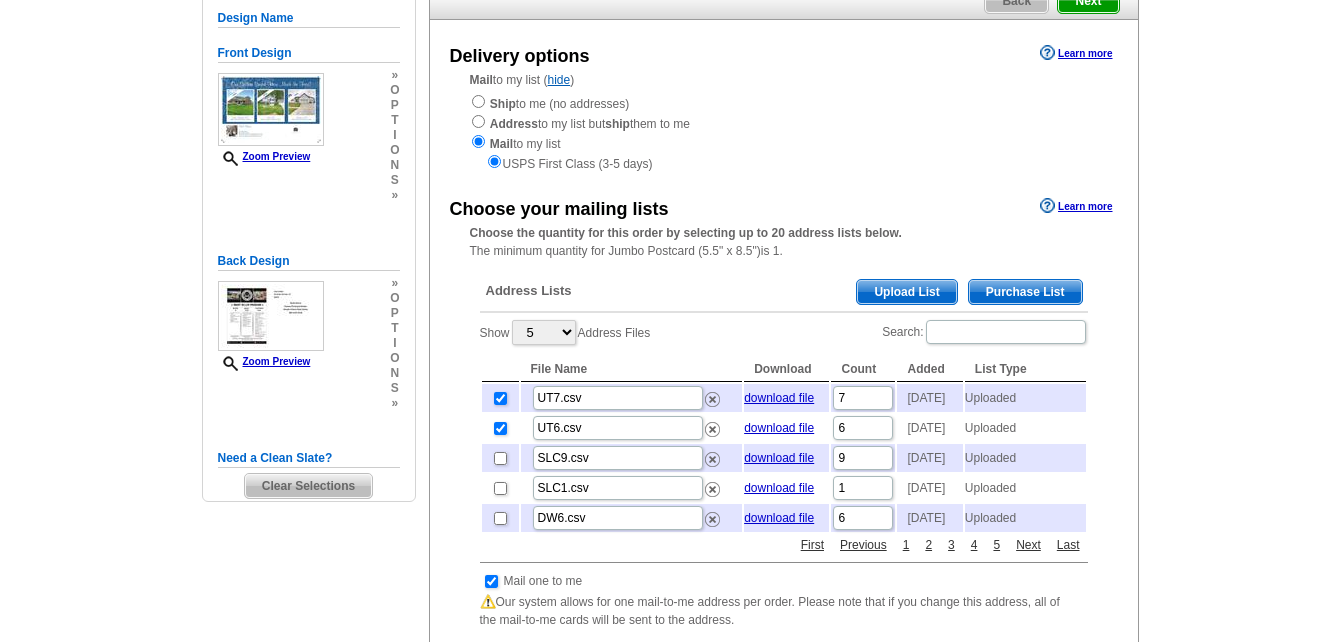 scroll, scrollTop: 400, scrollLeft: 0, axis: vertical 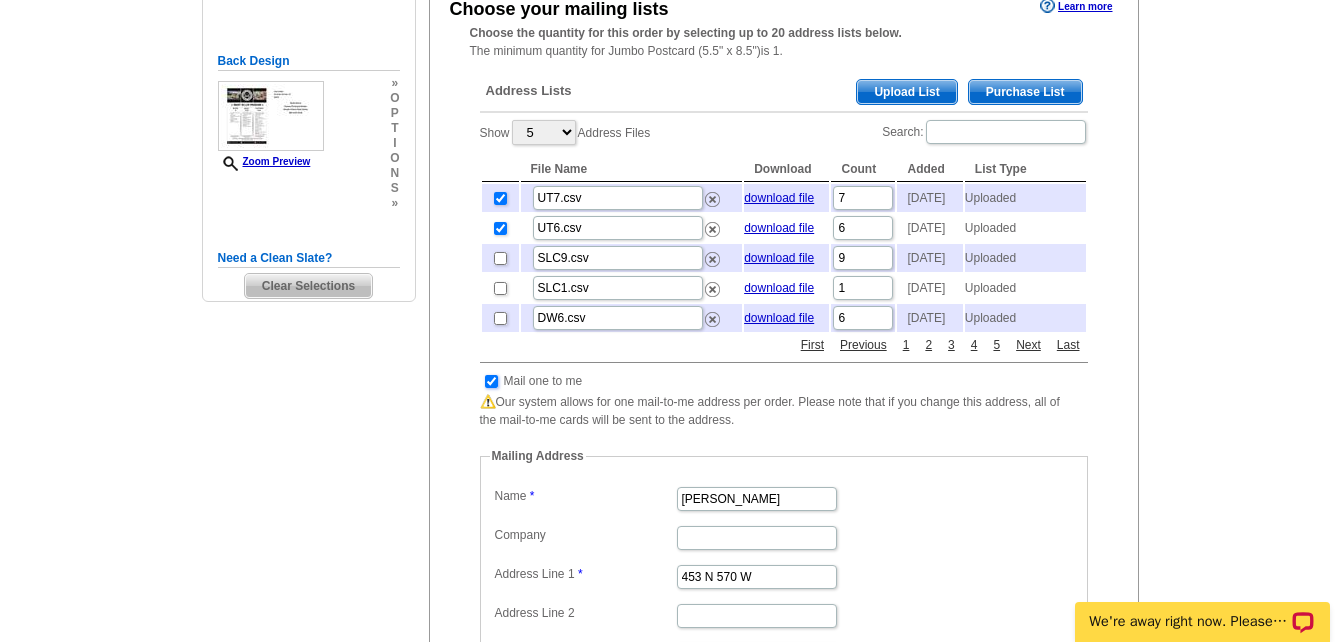 click at bounding box center [491, 381] 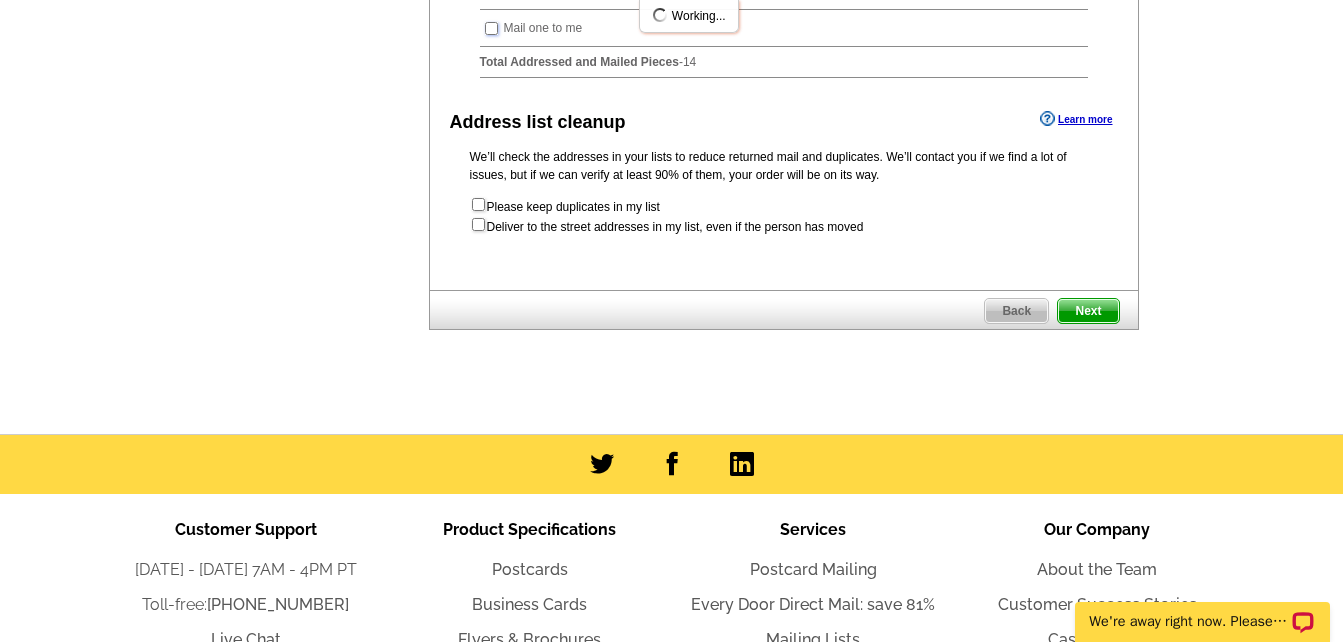 scroll, scrollTop: 800, scrollLeft: 0, axis: vertical 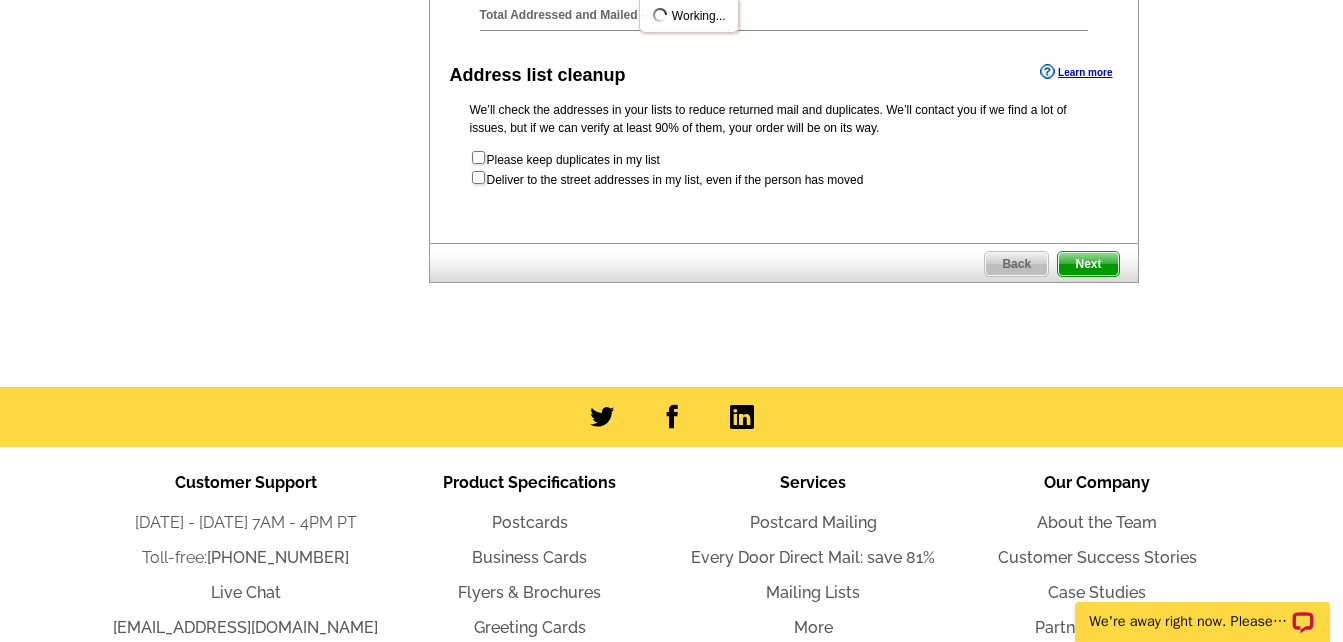 click on "Next" at bounding box center [1088, 264] 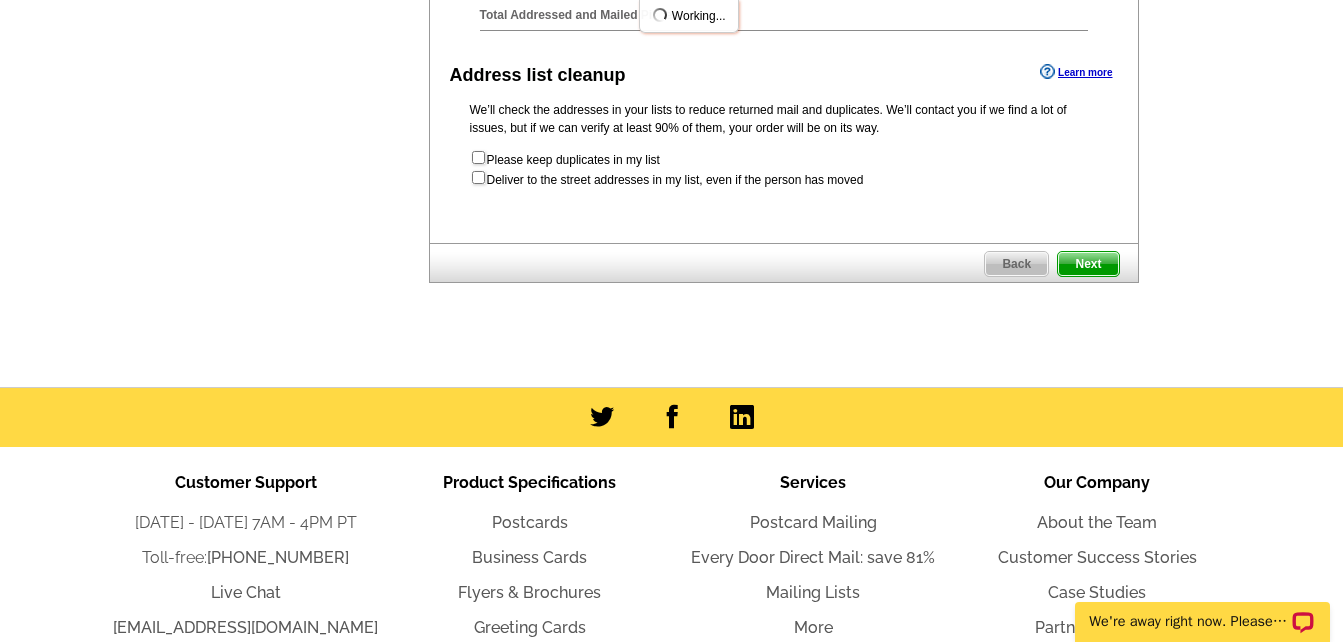 scroll, scrollTop: 0, scrollLeft: 0, axis: both 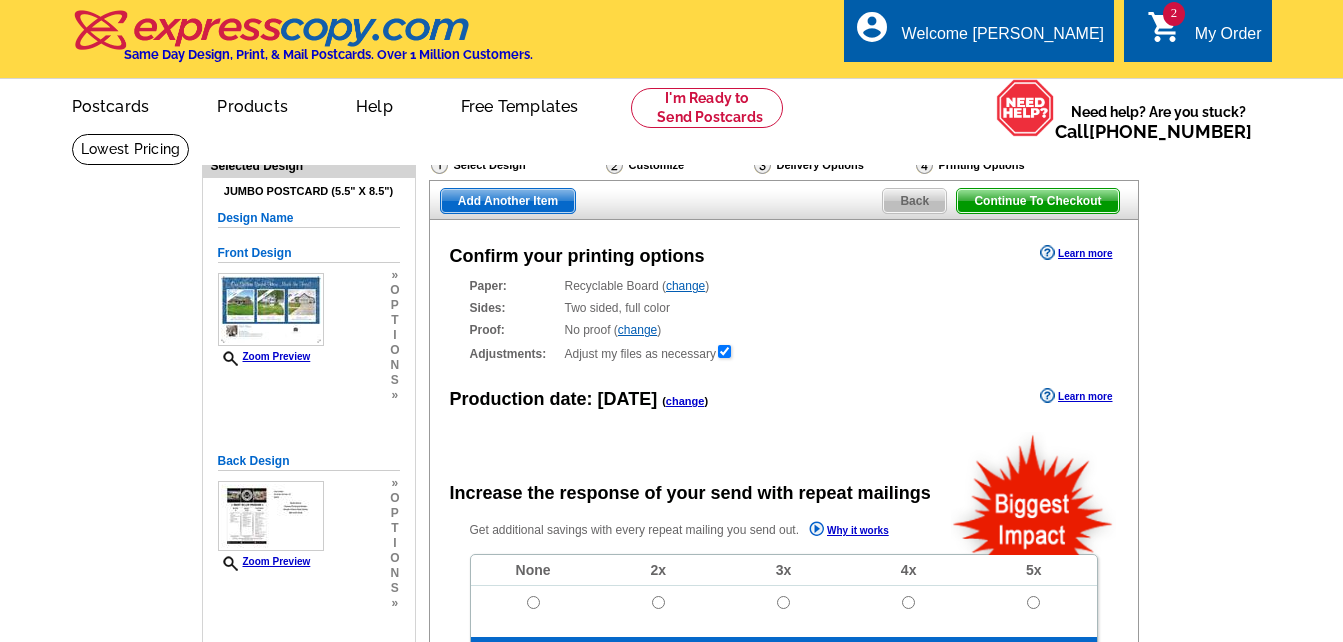radio on "false" 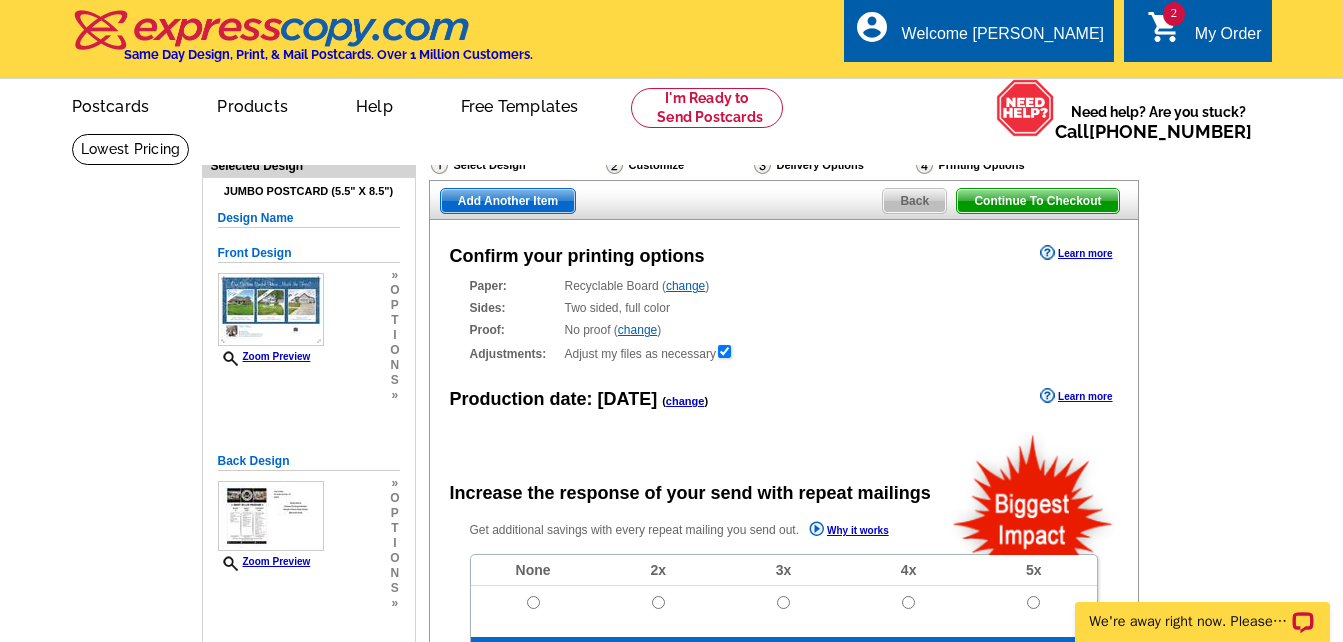 scroll, scrollTop: 0, scrollLeft: 0, axis: both 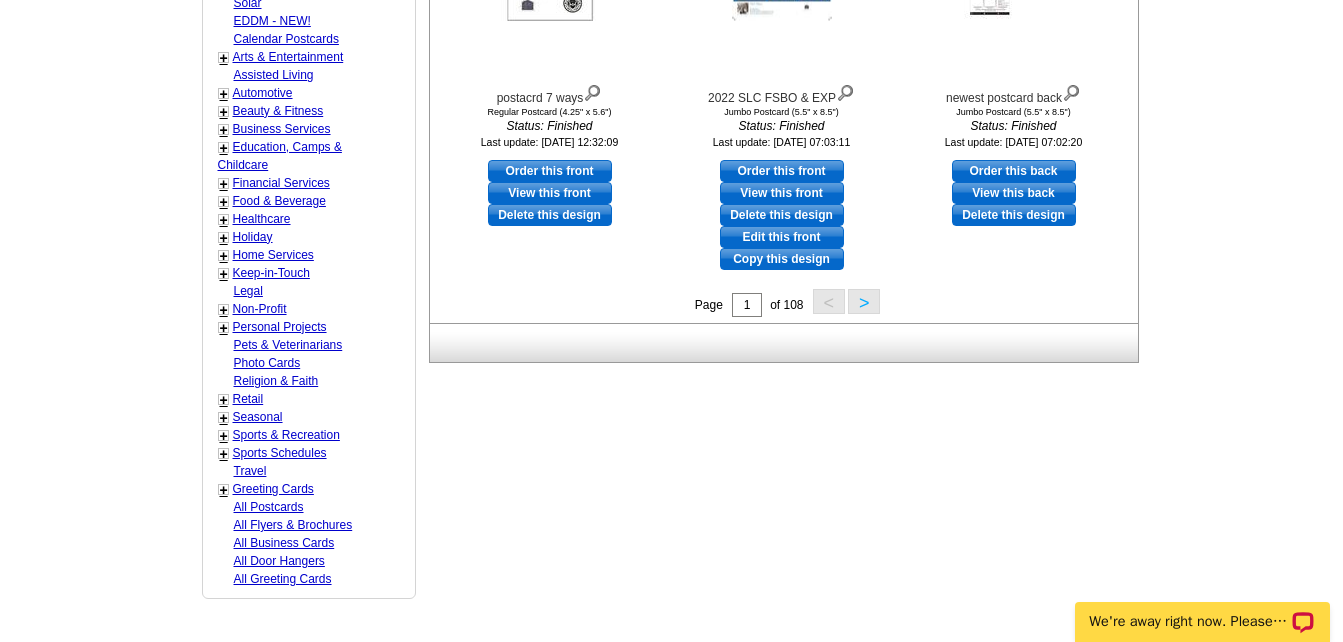 click on ">" at bounding box center (864, 301) 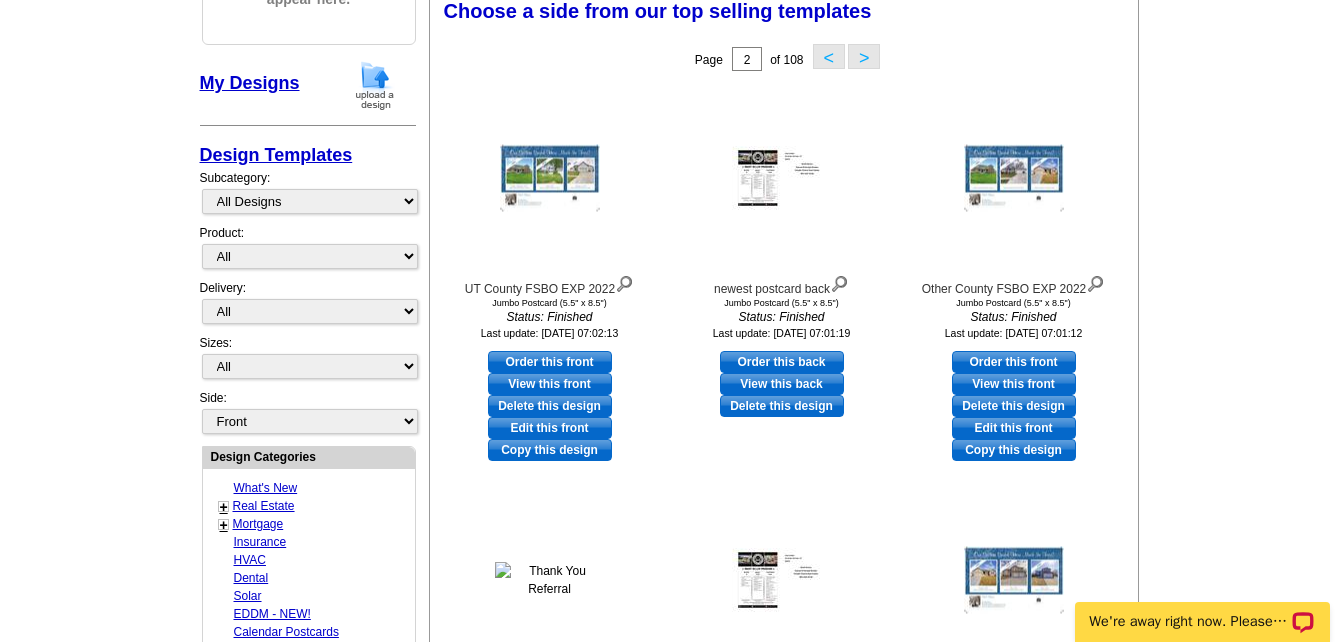 scroll, scrollTop: 296, scrollLeft: 0, axis: vertical 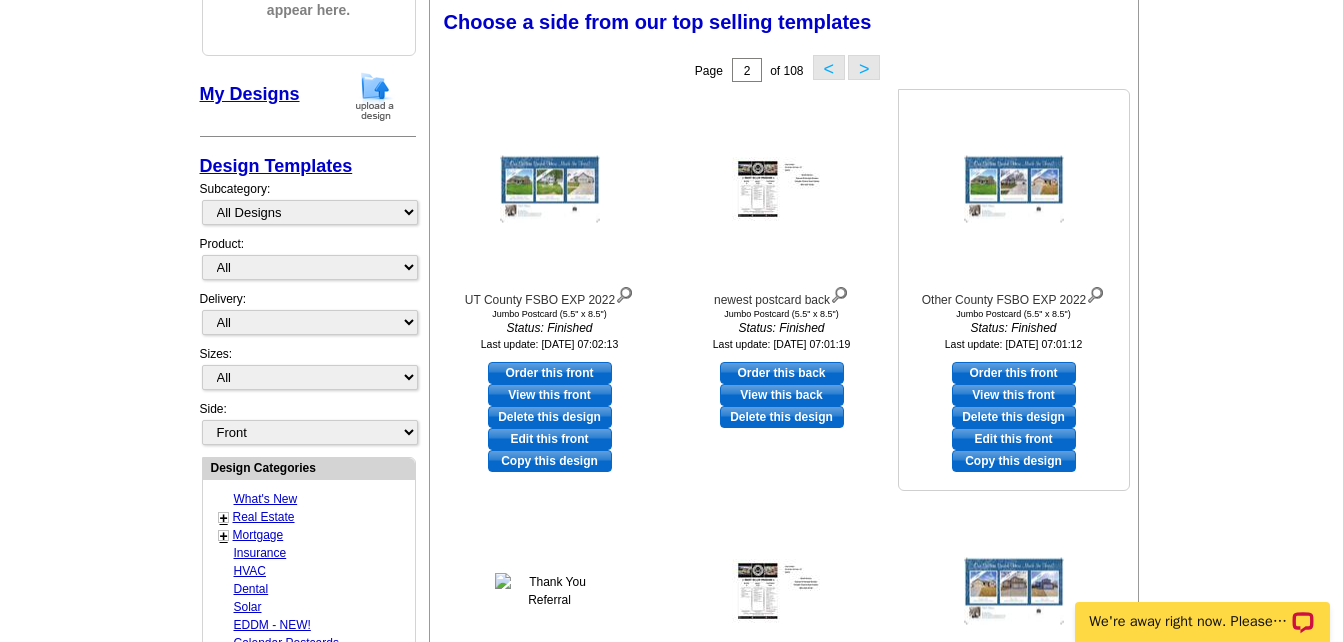 click on "Order this front" at bounding box center [1014, 373] 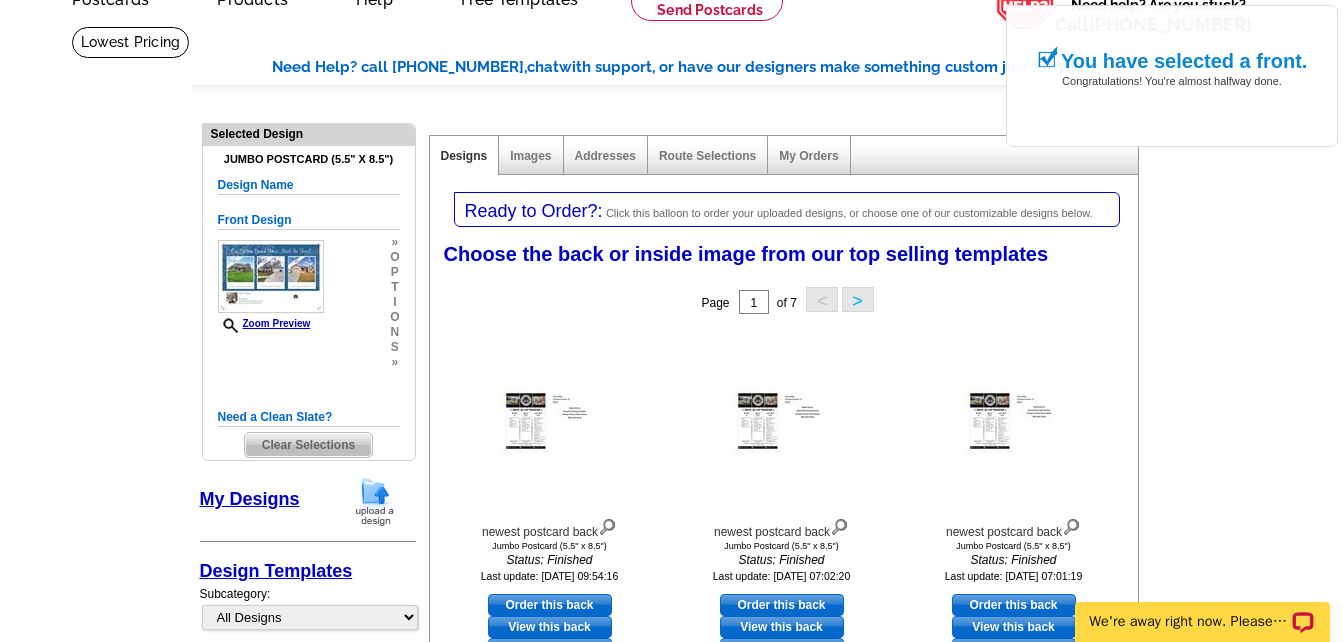 scroll, scrollTop: 200, scrollLeft: 0, axis: vertical 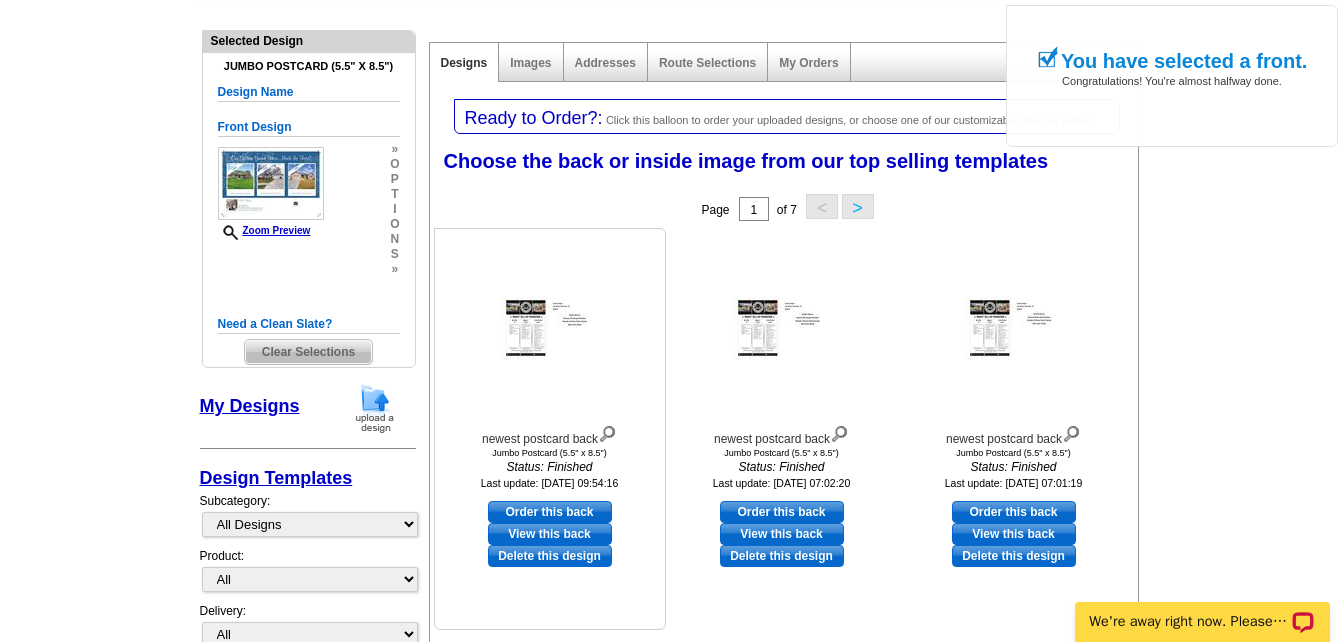 click on "Order this back" at bounding box center [550, 512] 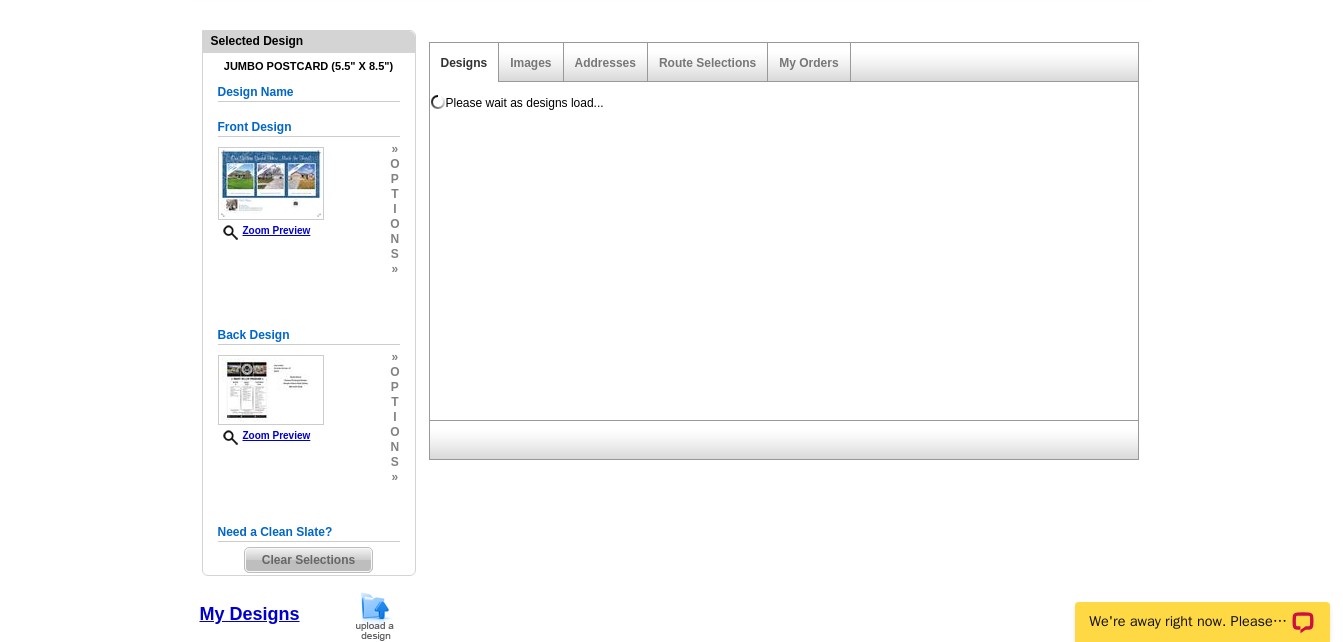 scroll, scrollTop: 0, scrollLeft: 0, axis: both 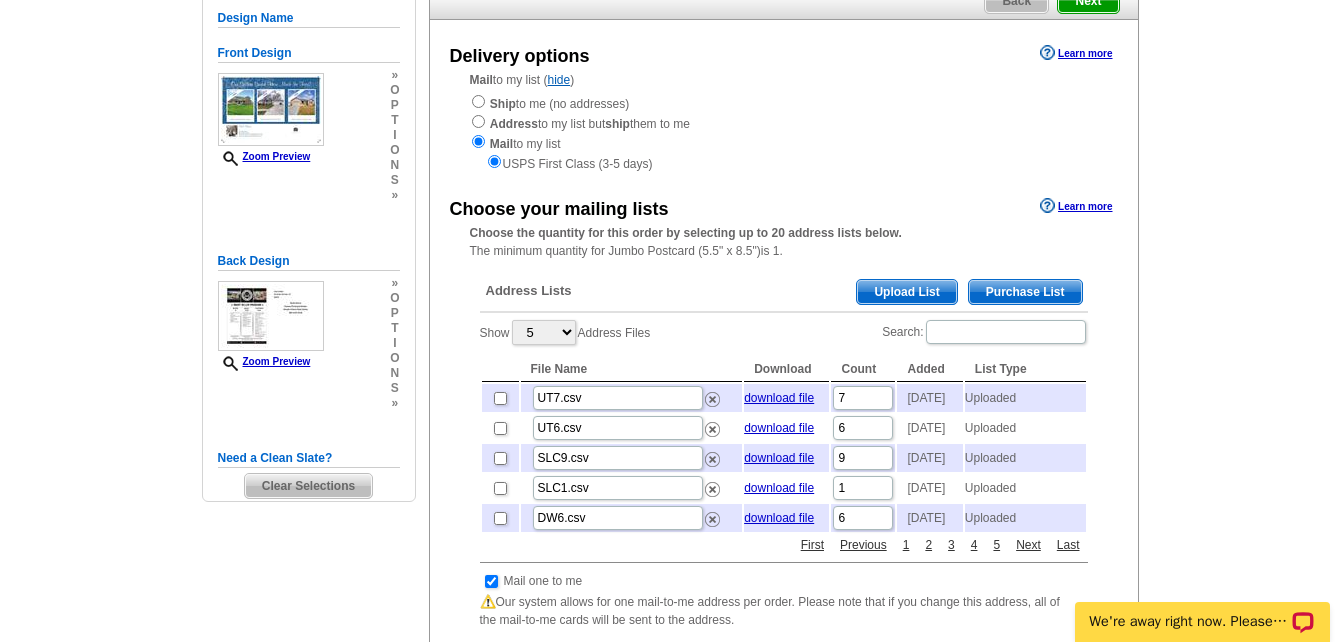 click on "Upload List" at bounding box center [906, 292] 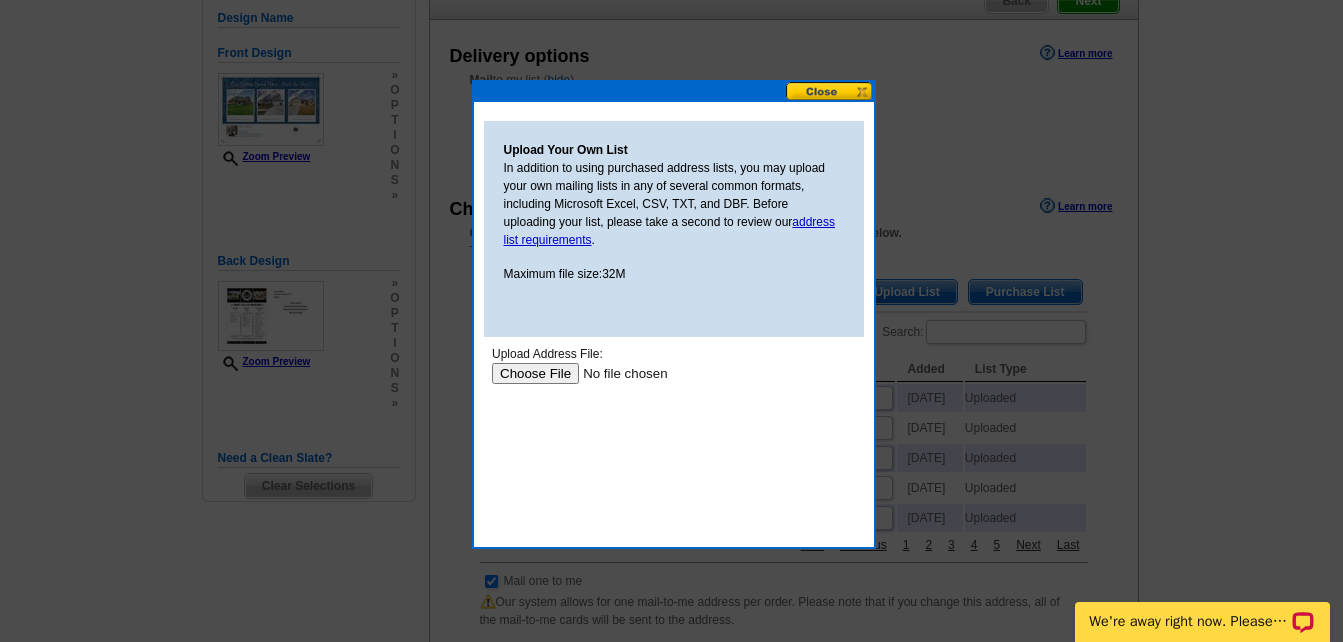 scroll, scrollTop: 0, scrollLeft: 0, axis: both 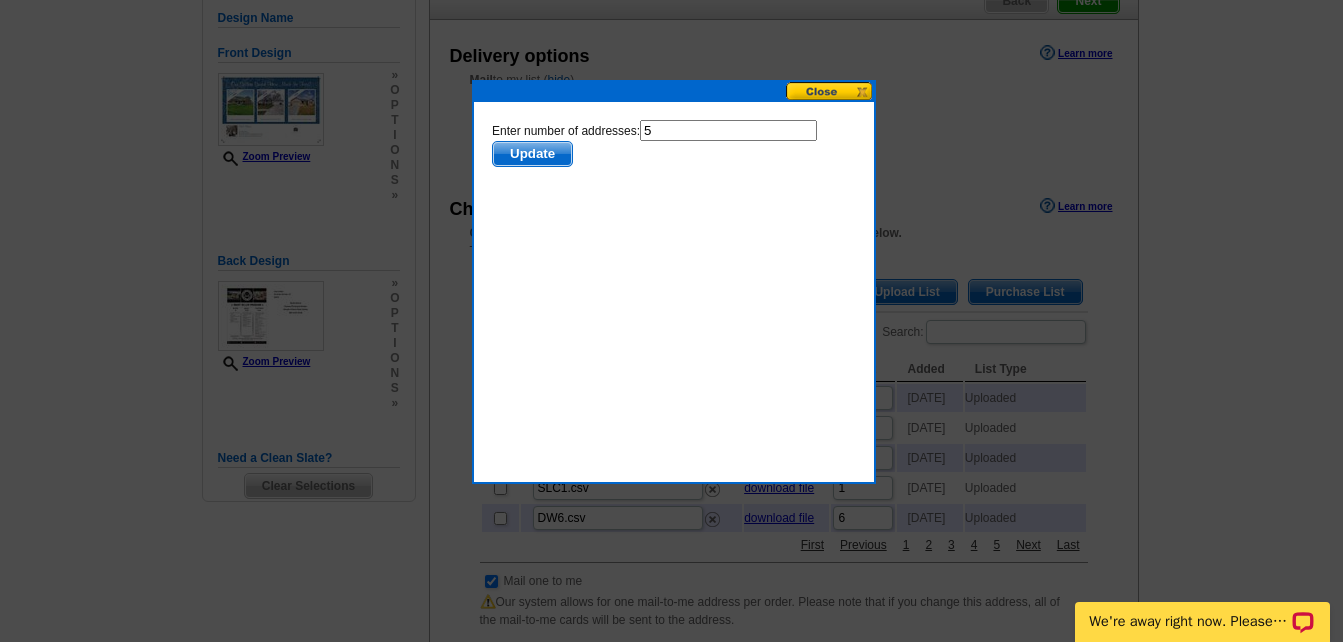 click on "5" at bounding box center (727, 130) 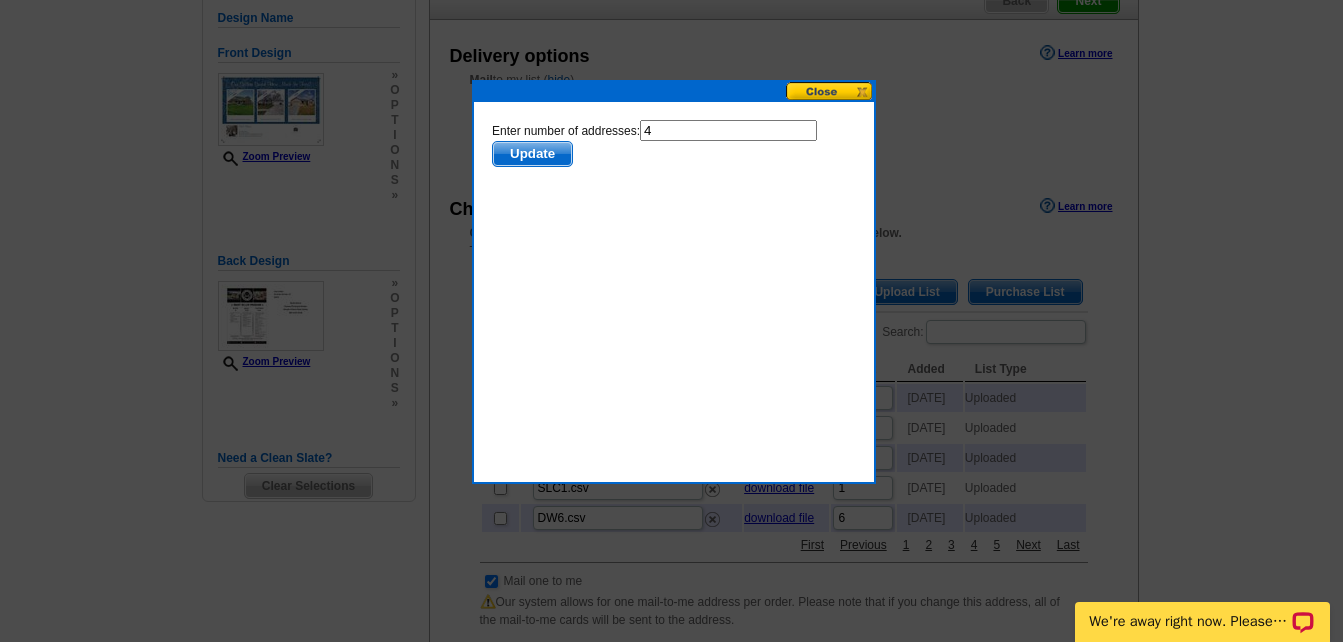 type on "4" 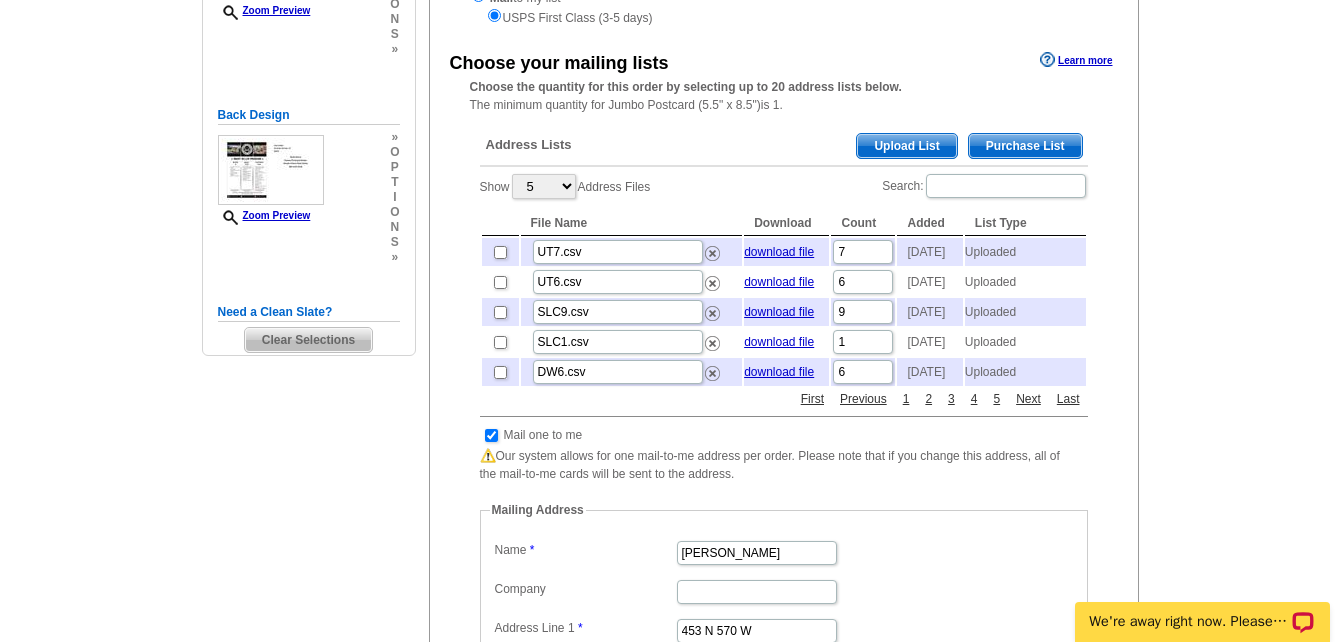 scroll, scrollTop: 300, scrollLeft: 0, axis: vertical 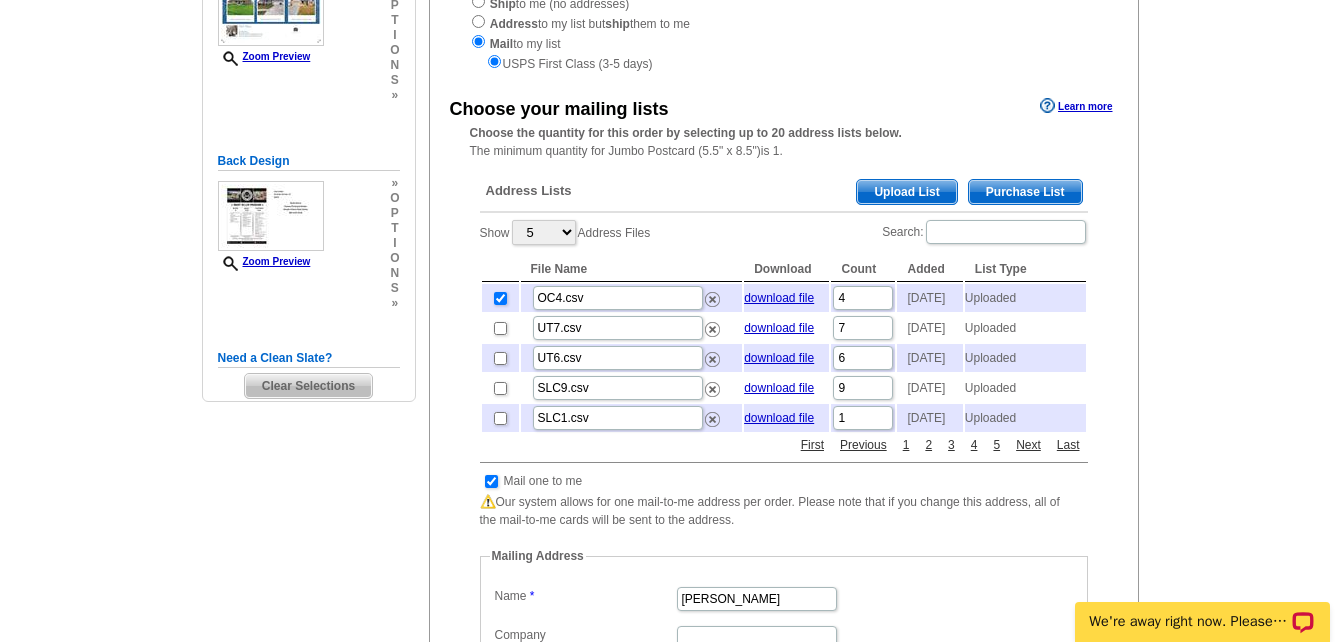 click on "Upload List" at bounding box center [906, 192] 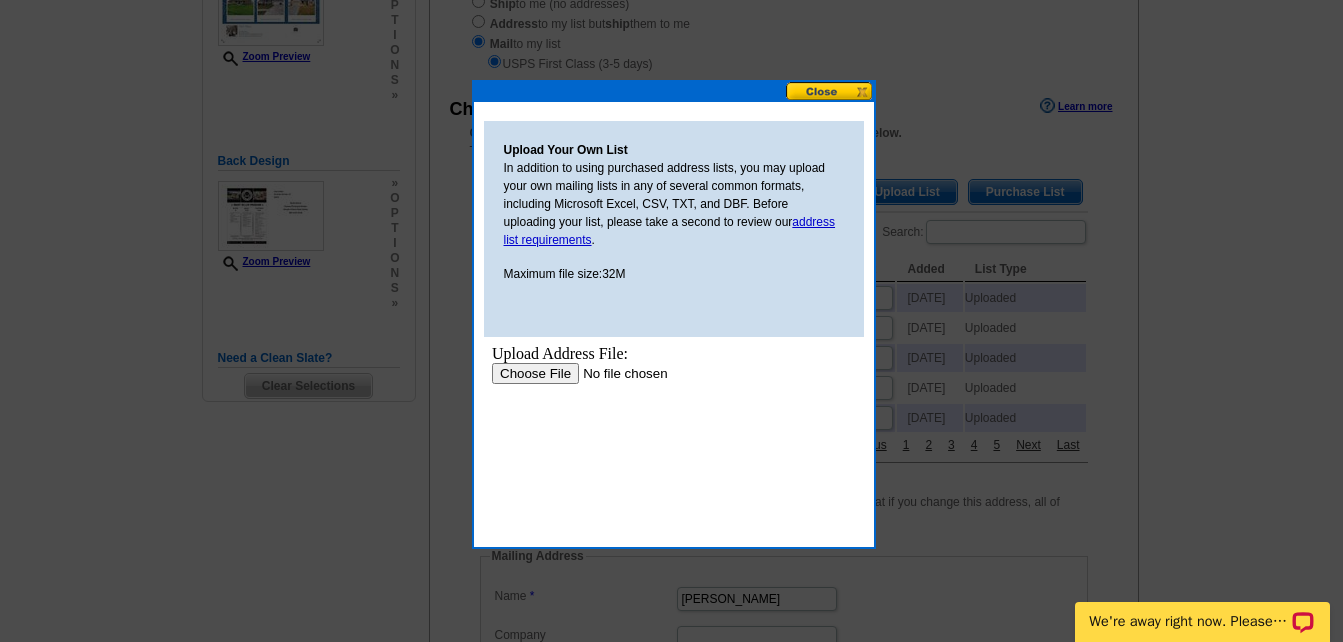 scroll, scrollTop: 0, scrollLeft: 0, axis: both 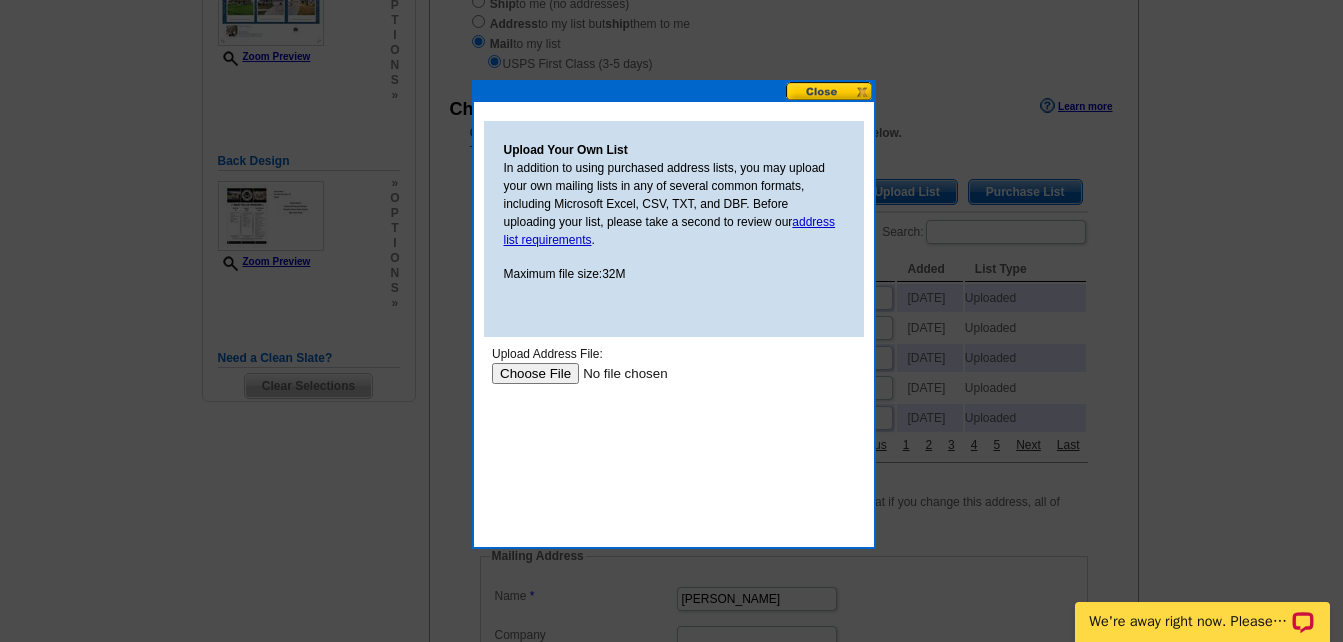 click at bounding box center [617, 373] 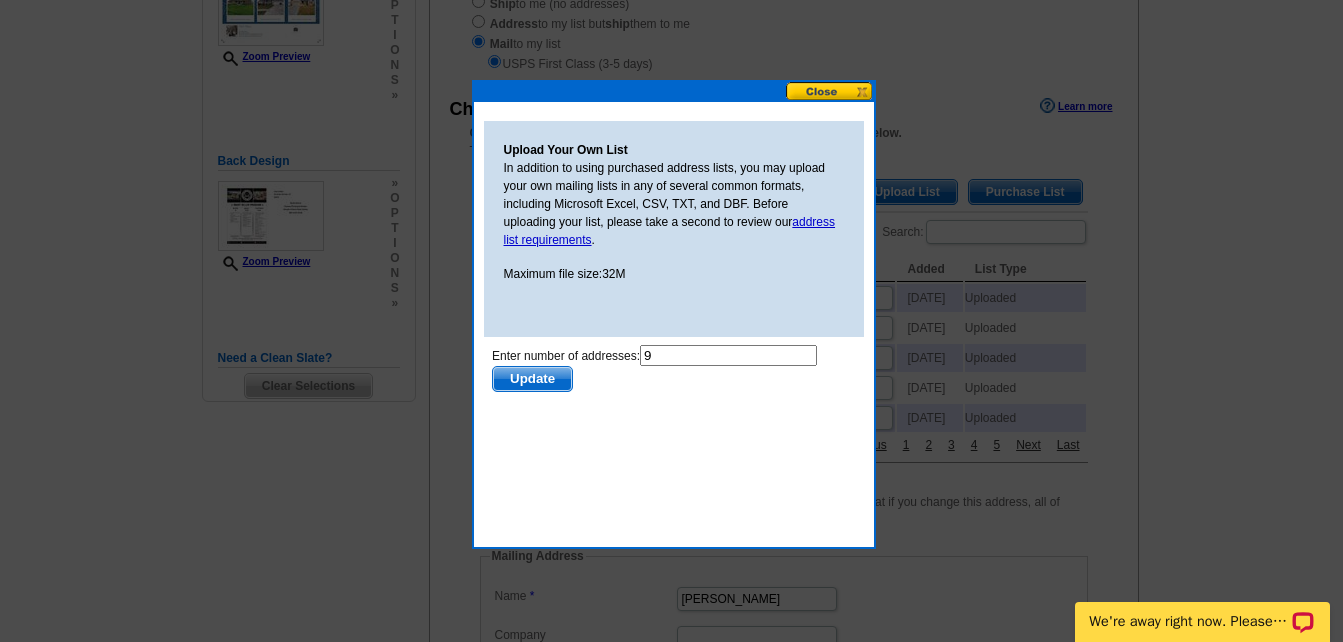 scroll, scrollTop: 0, scrollLeft: 0, axis: both 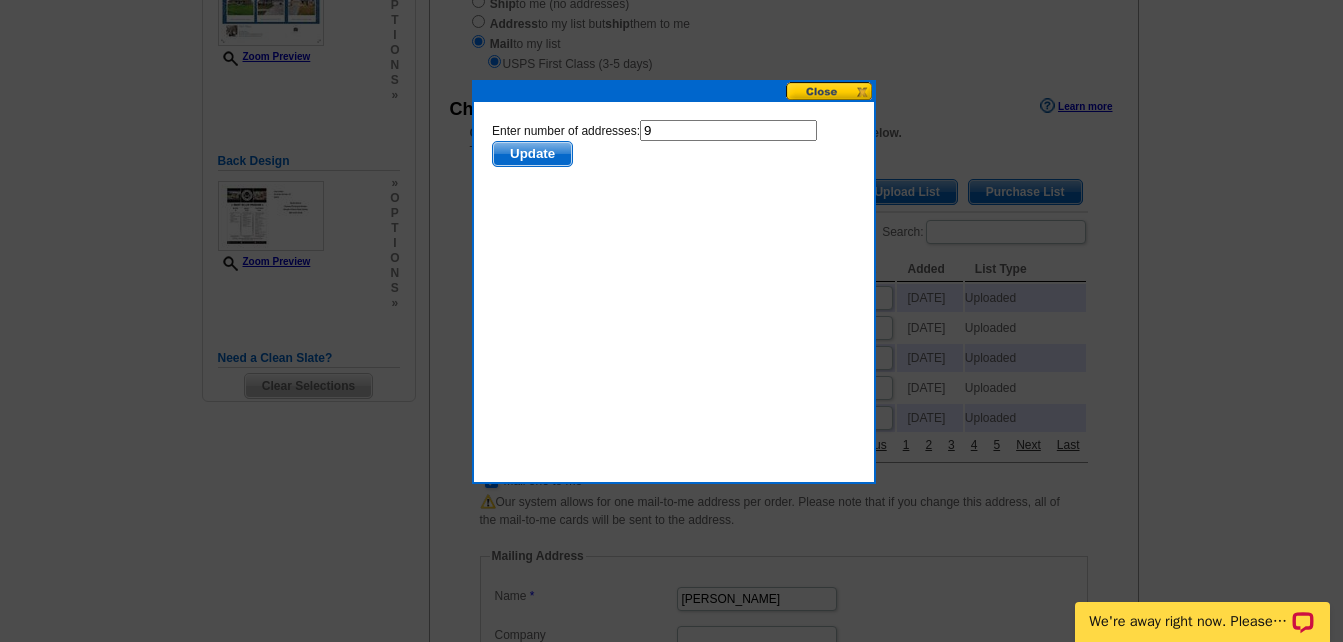click on "9" at bounding box center (727, 130) 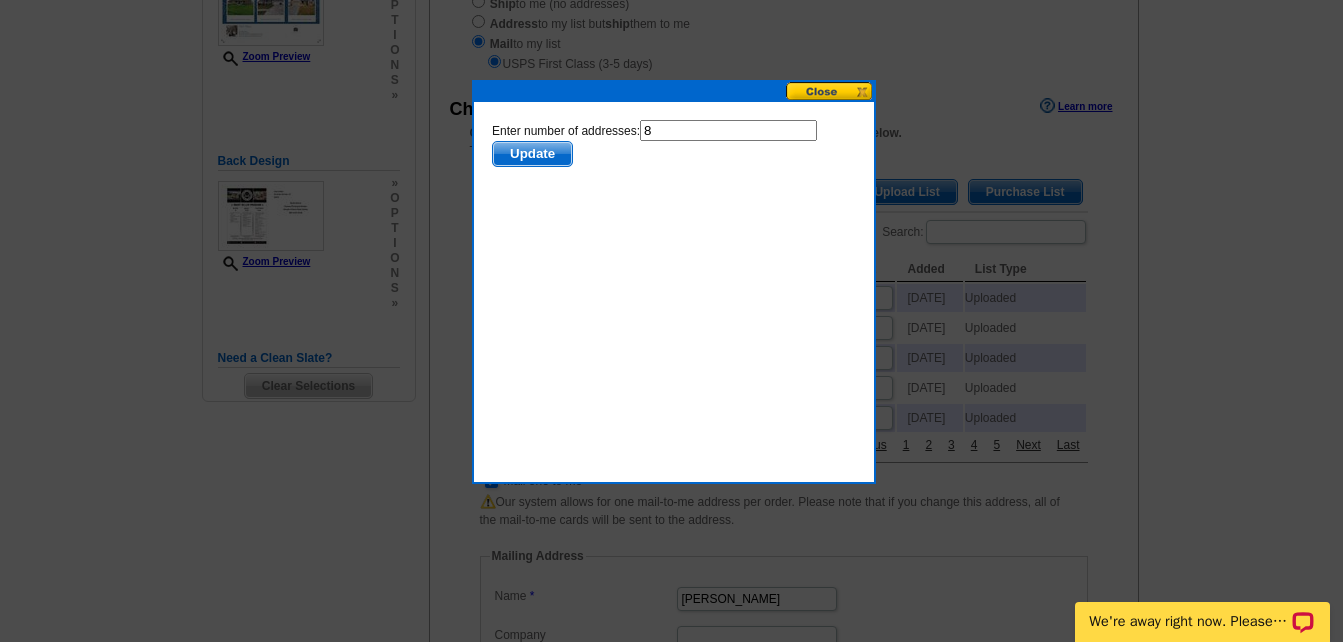 type on "8" 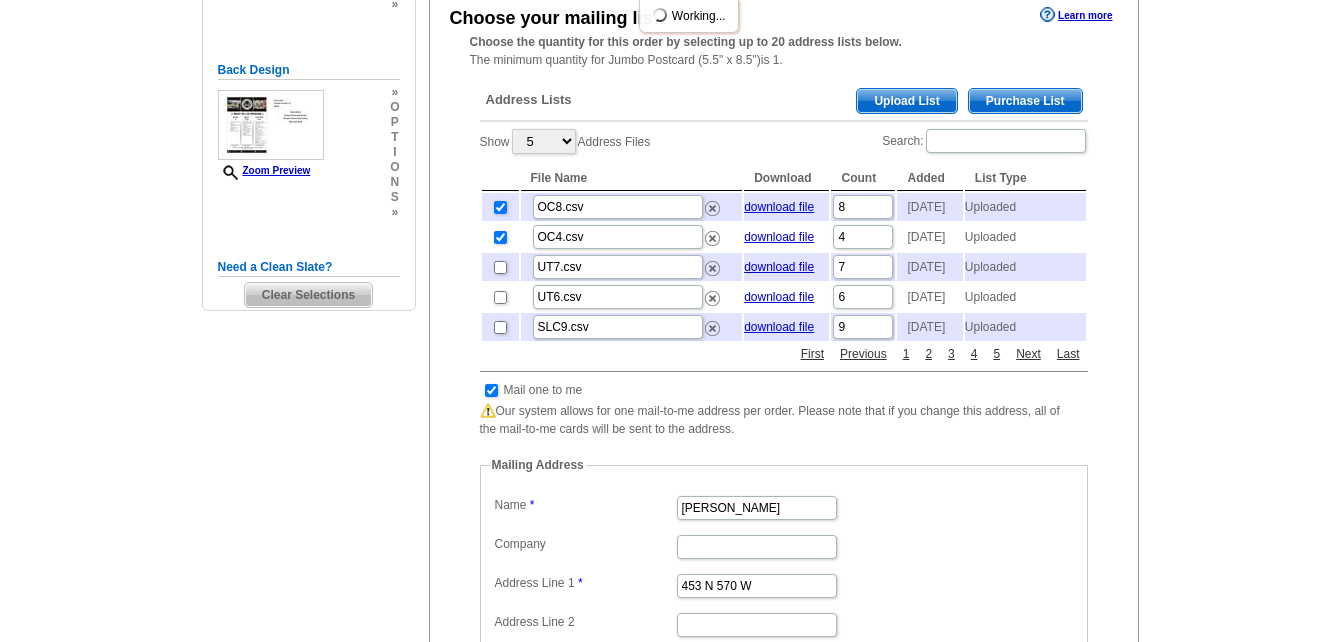 scroll, scrollTop: 400, scrollLeft: 0, axis: vertical 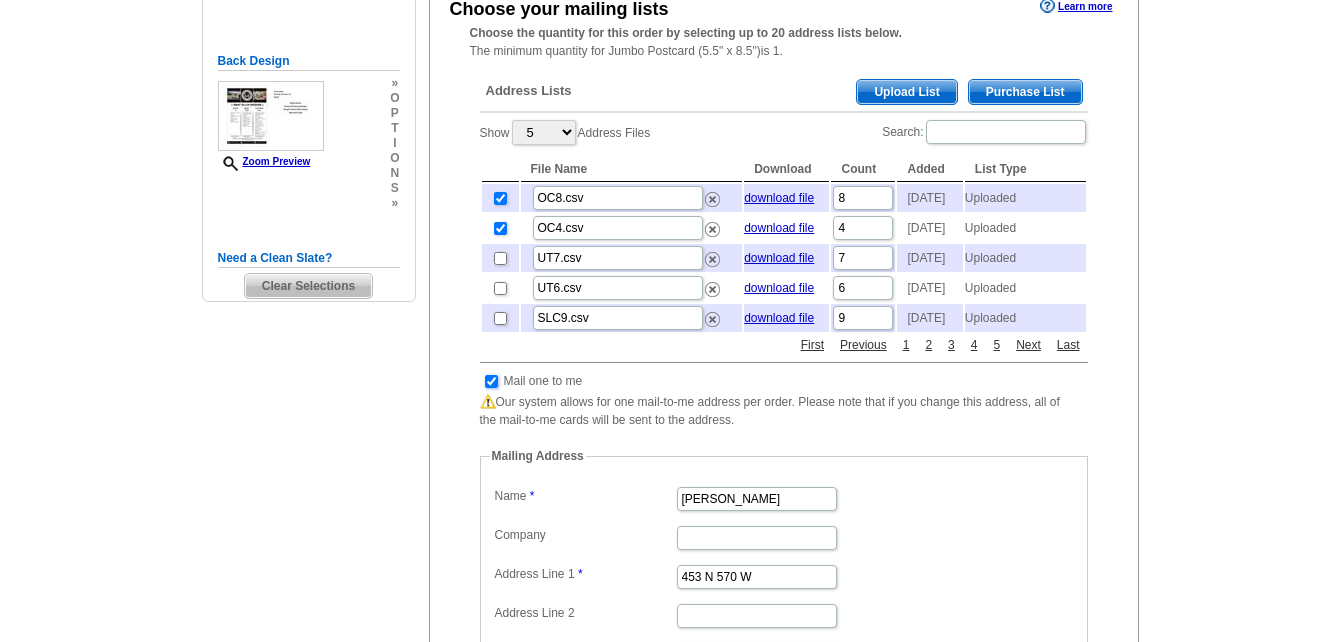 click at bounding box center [491, 381] 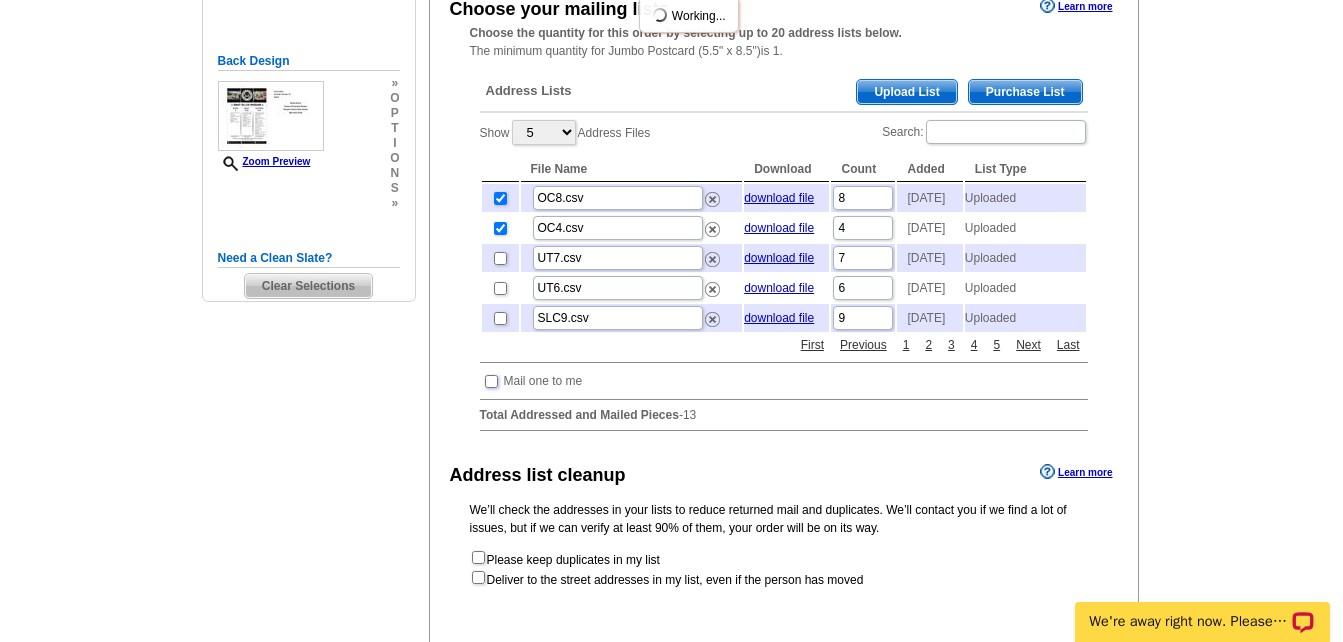 scroll, scrollTop: 0, scrollLeft: 0, axis: both 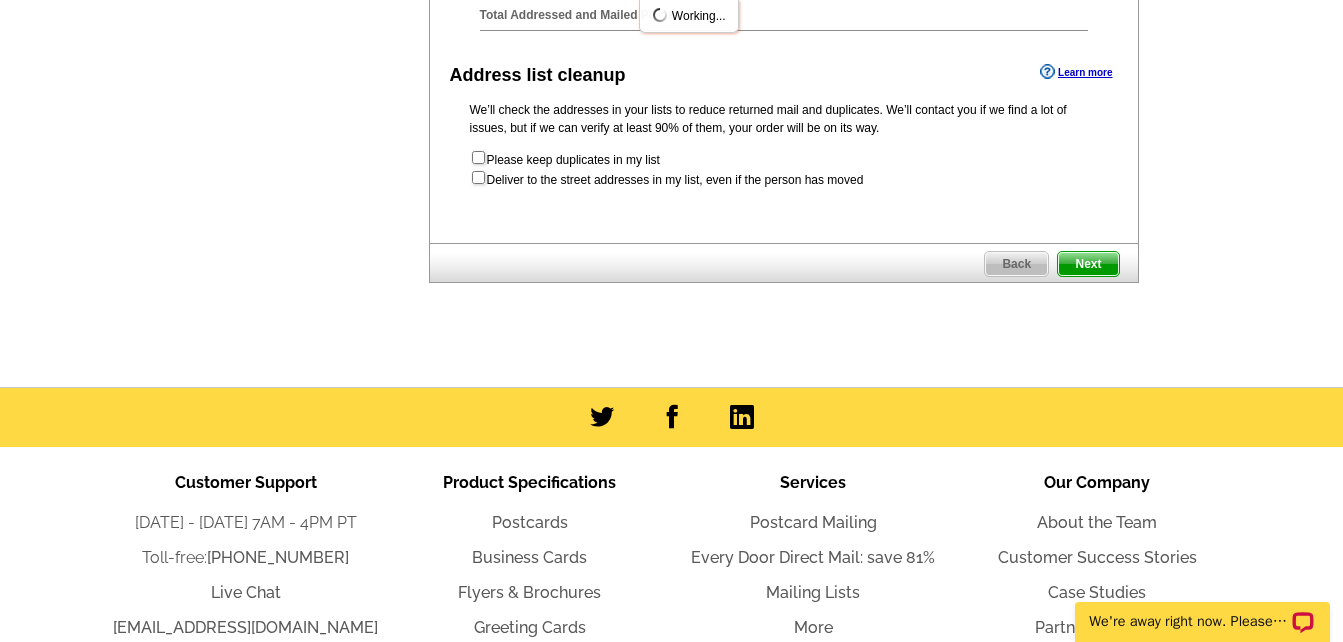 click on "Next" at bounding box center (1088, 264) 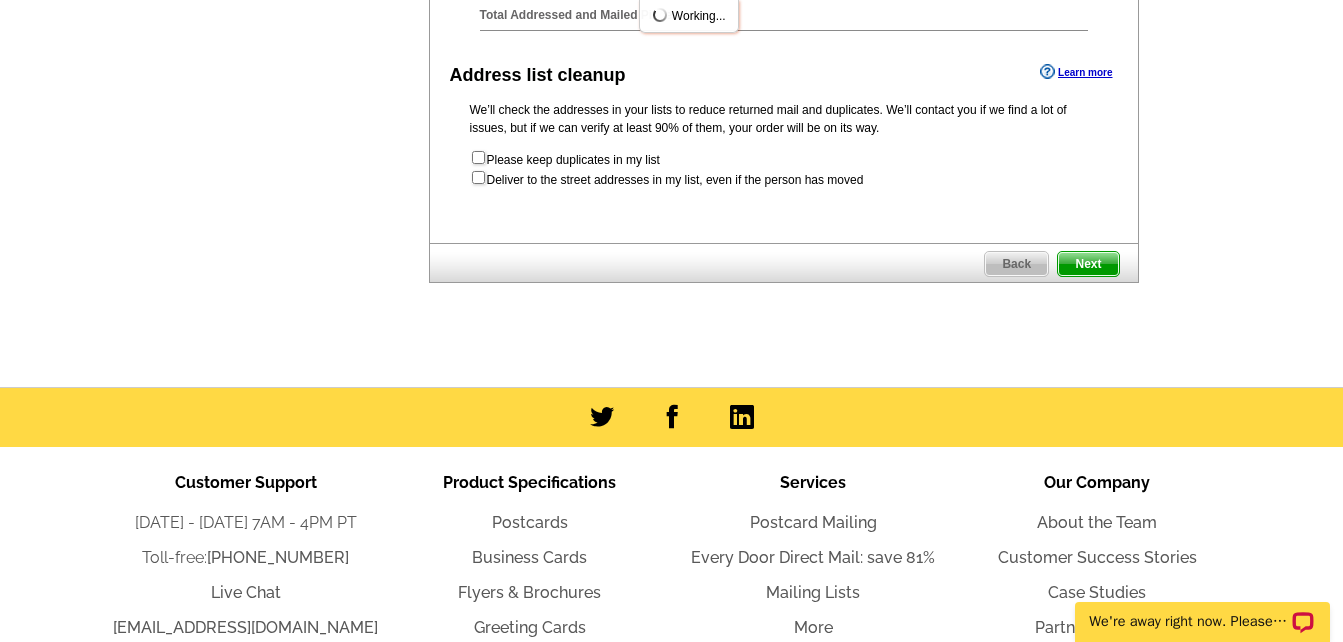 scroll, scrollTop: 0, scrollLeft: 0, axis: both 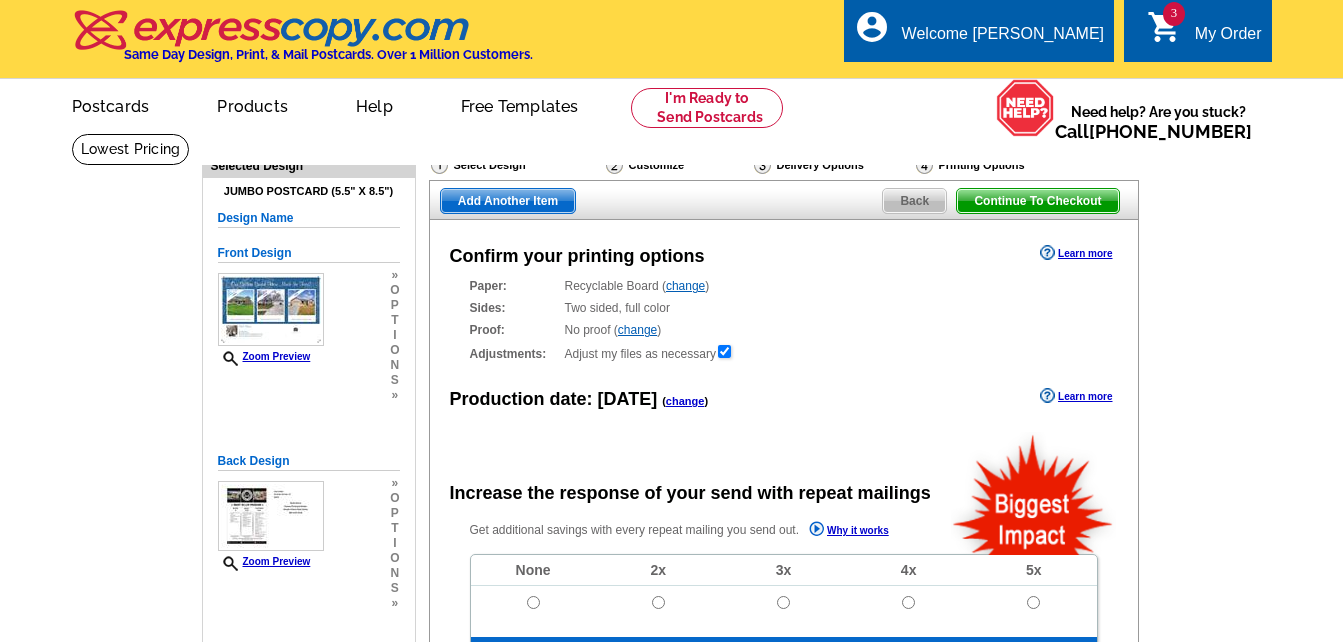 radio on "false" 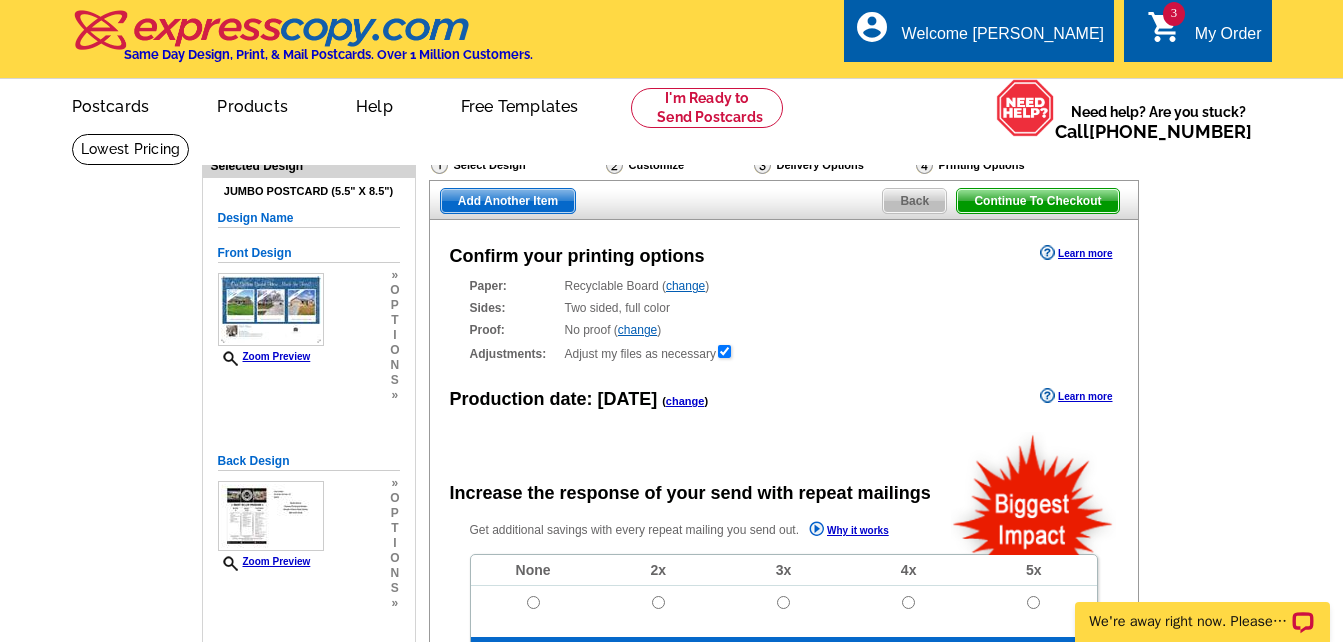 scroll, scrollTop: 0, scrollLeft: 0, axis: both 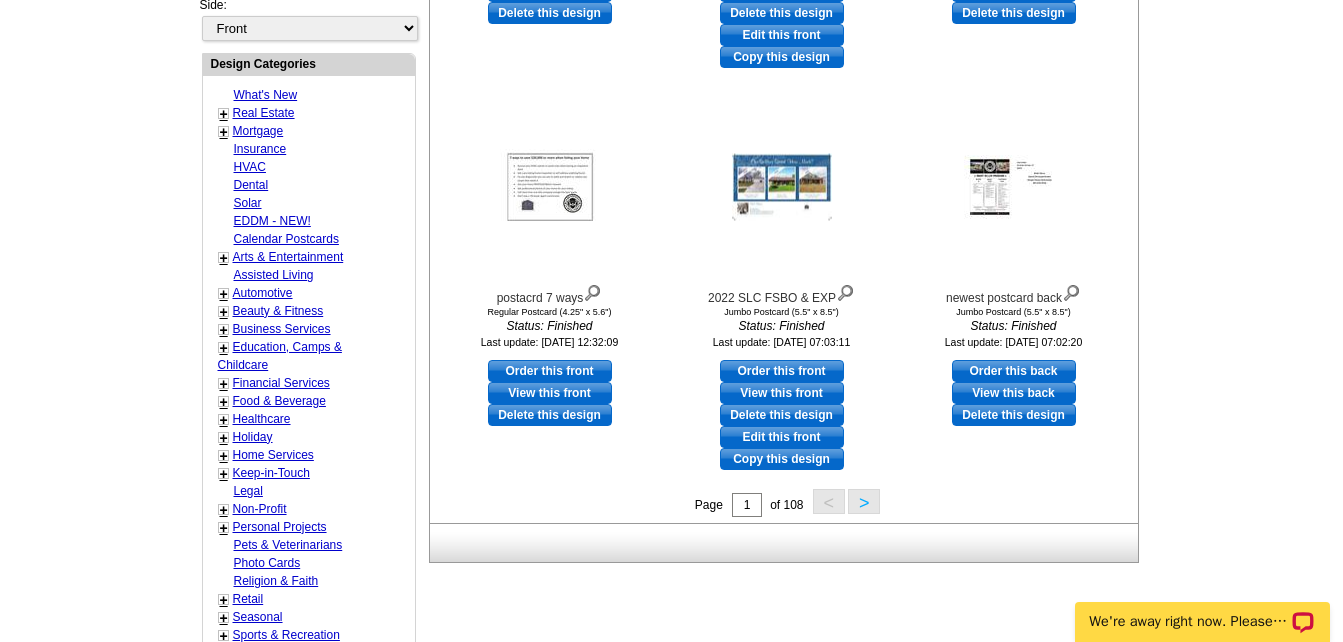 click on ">" at bounding box center (864, 501) 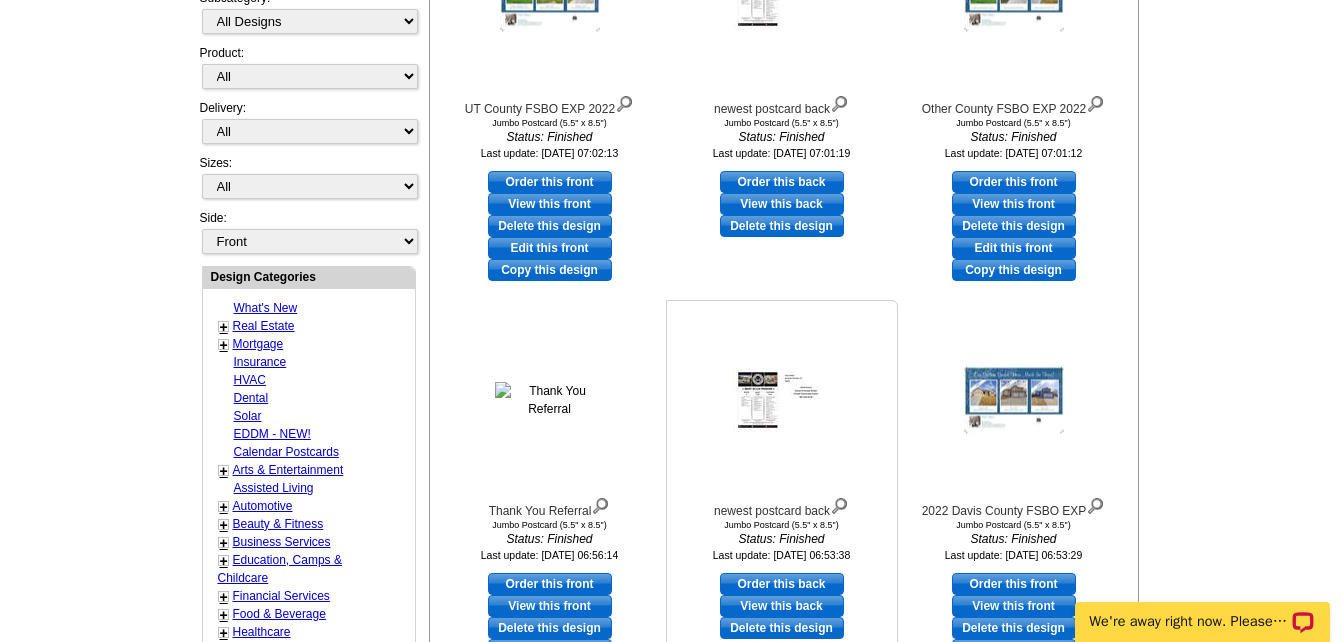 scroll, scrollTop: 496, scrollLeft: 0, axis: vertical 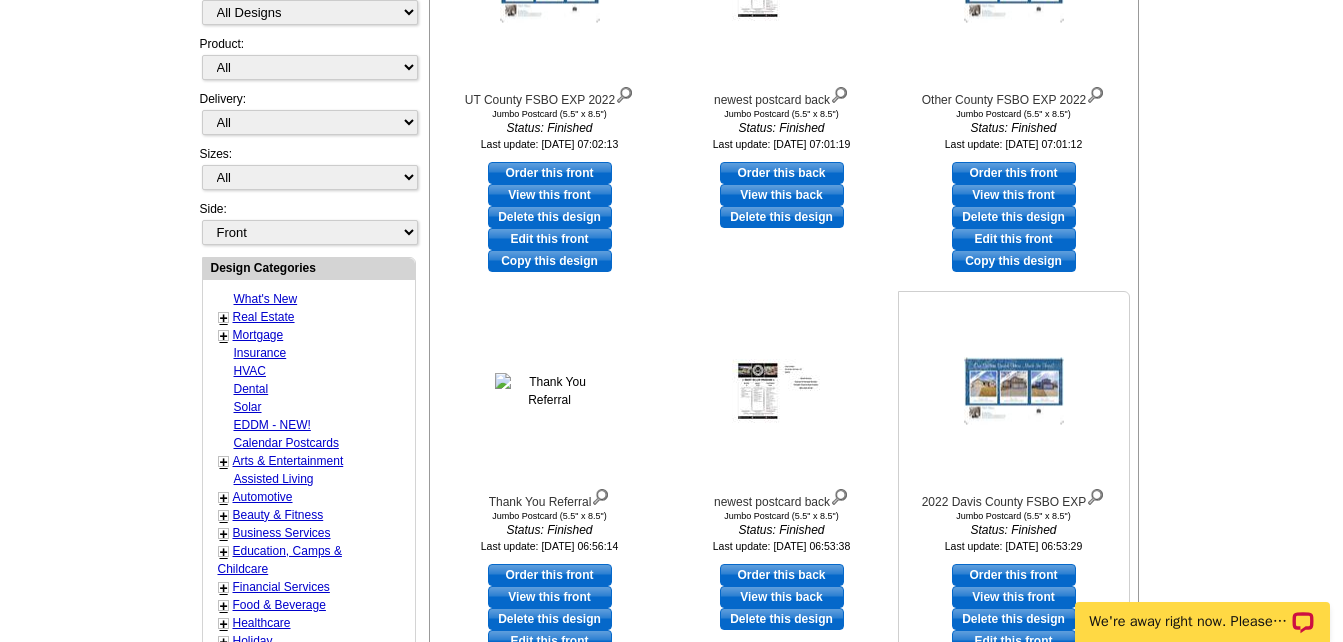 click on "Order this front" at bounding box center [1014, 575] 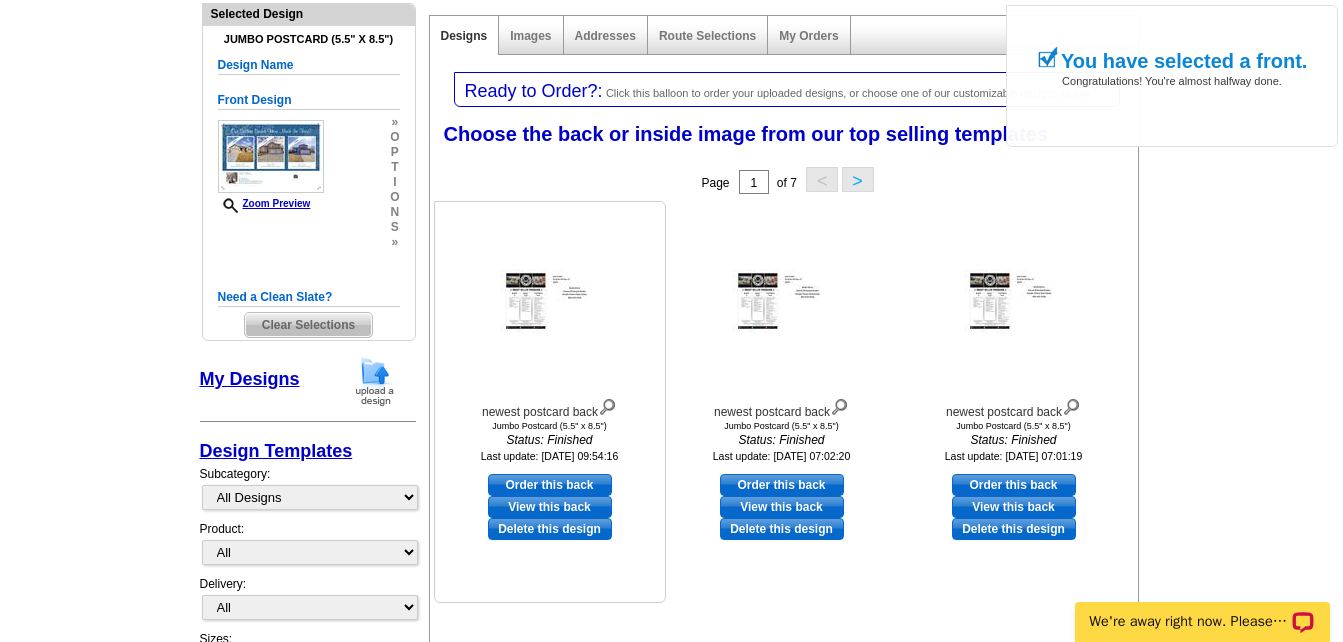 scroll, scrollTop: 300, scrollLeft: 0, axis: vertical 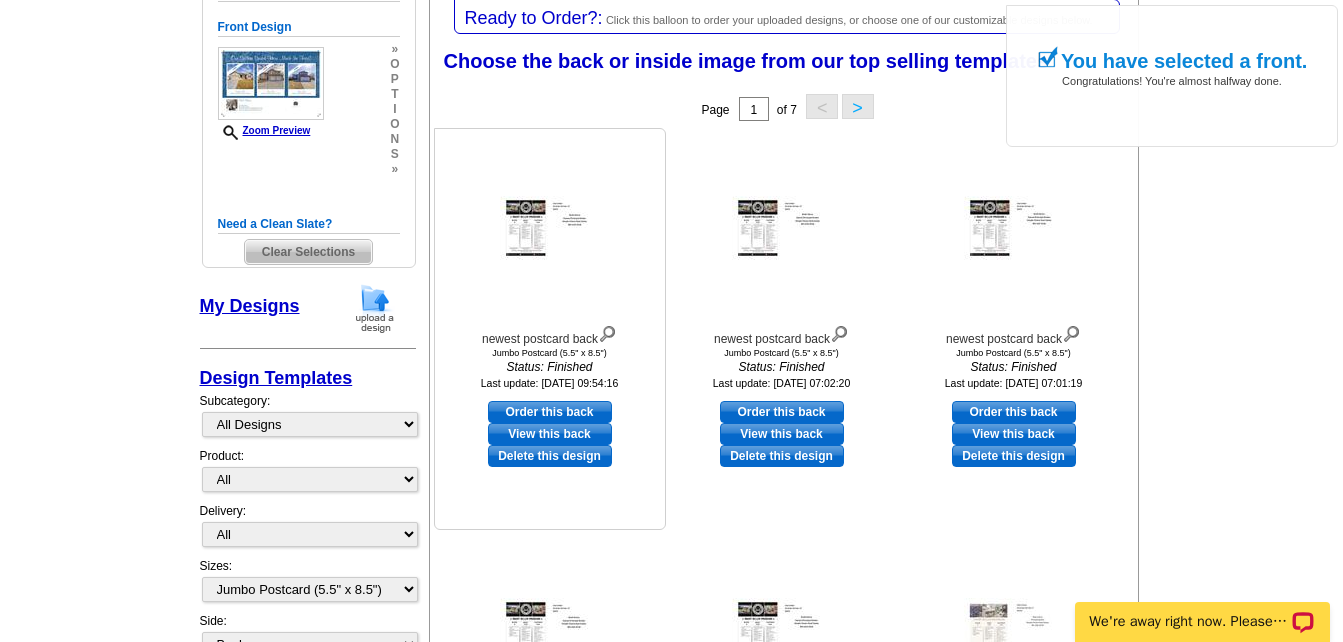 click on "Order this back" at bounding box center [550, 412] 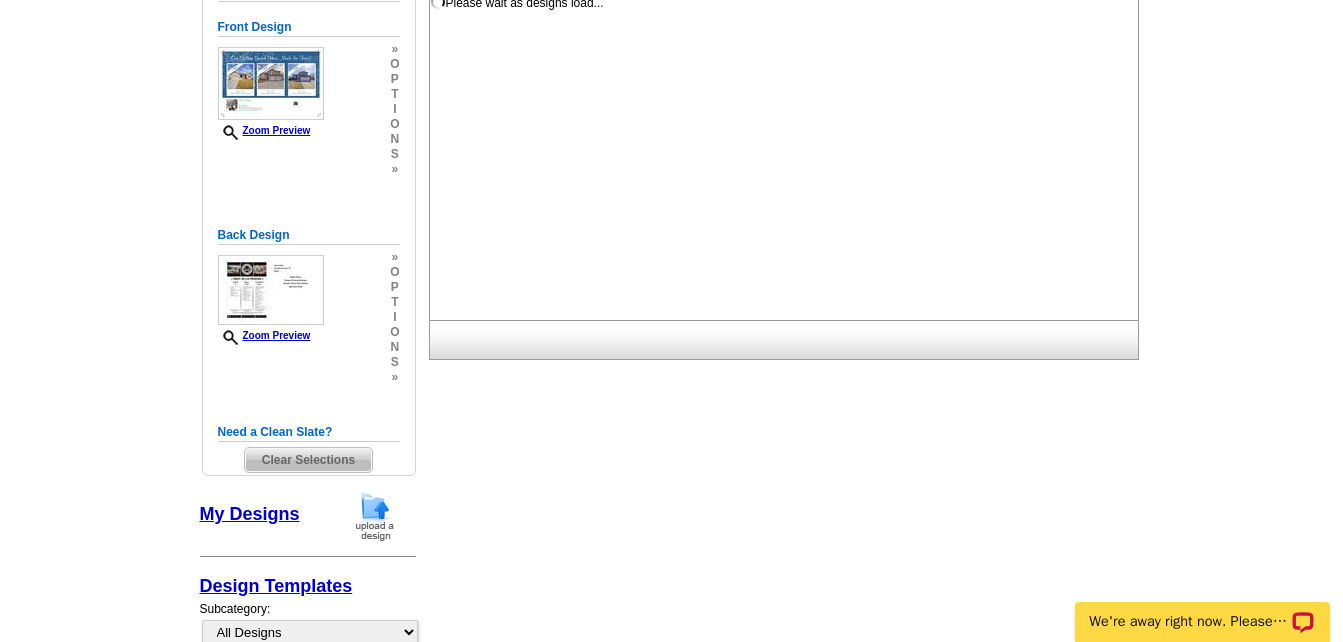 scroll, scrollTop: 0, scrollLeft: 0, axis: both 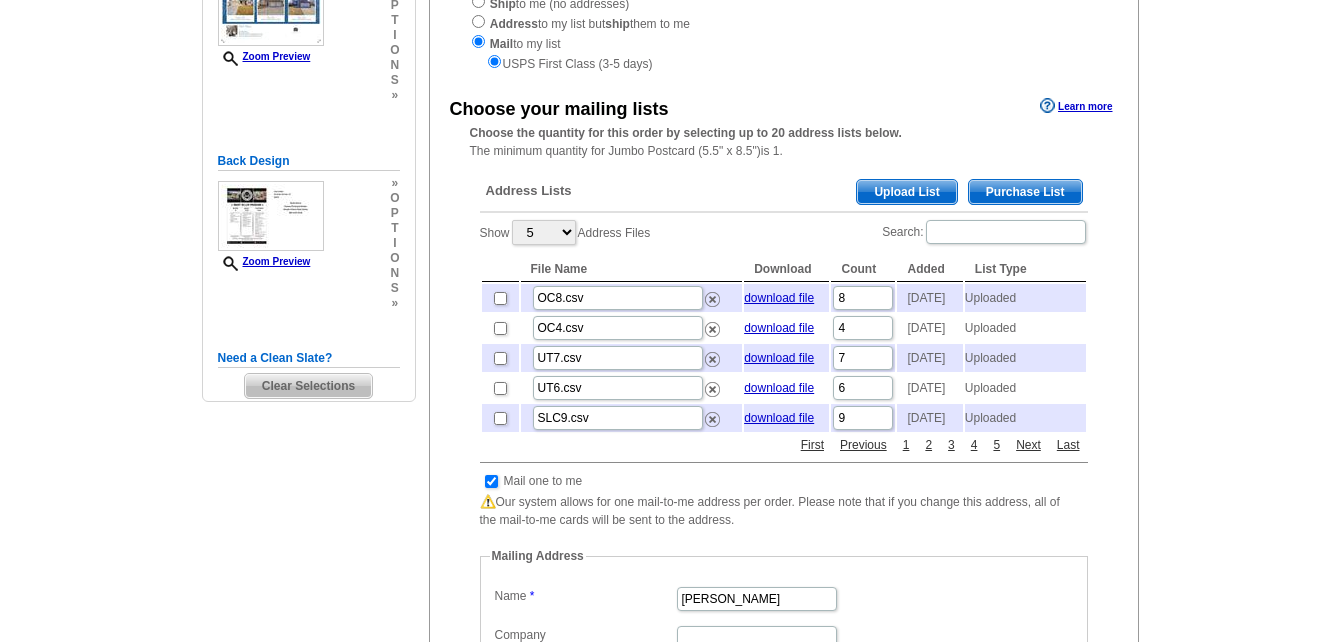 click on "Upload List" at bounding box center [906, 192] 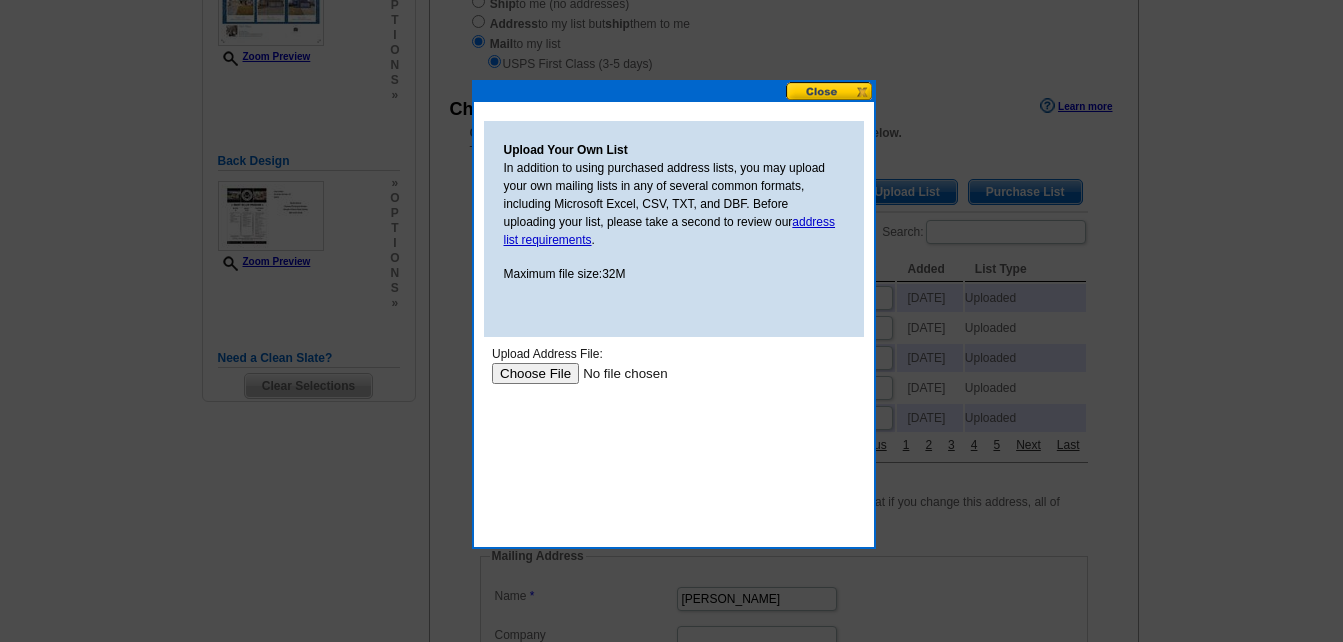 scroll, scrollTop: 0, scrollLeft: 0, axis: both 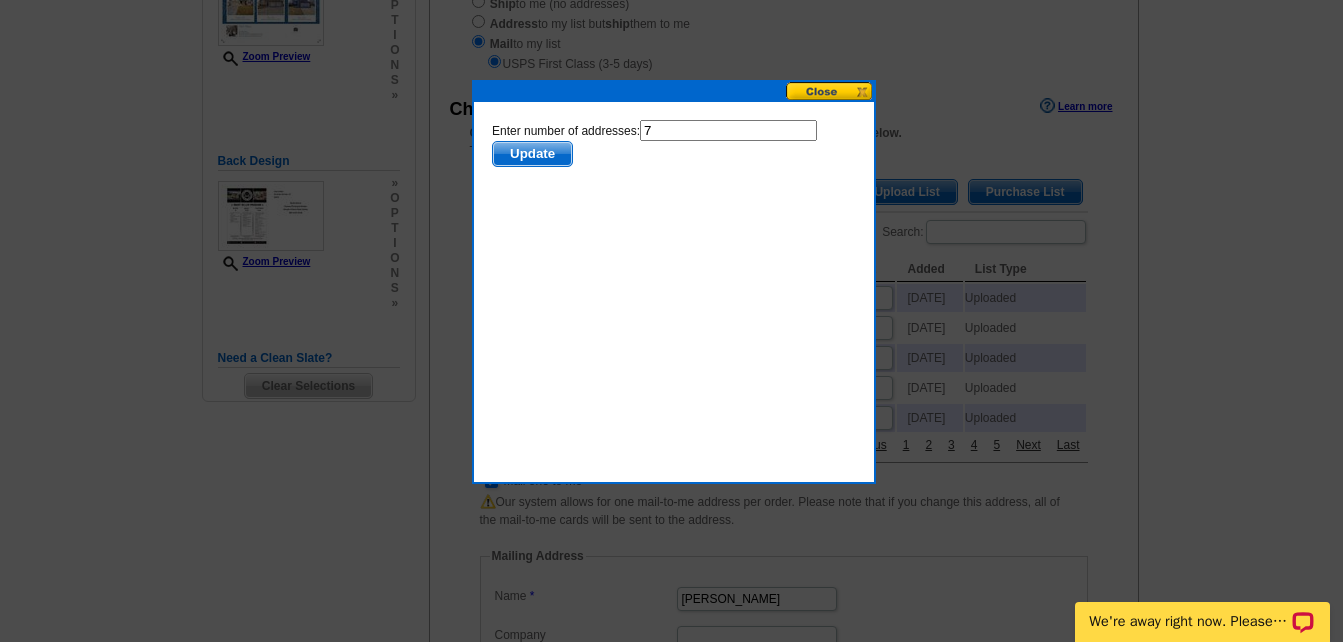 click on "7" at bounding box center (727, 130) 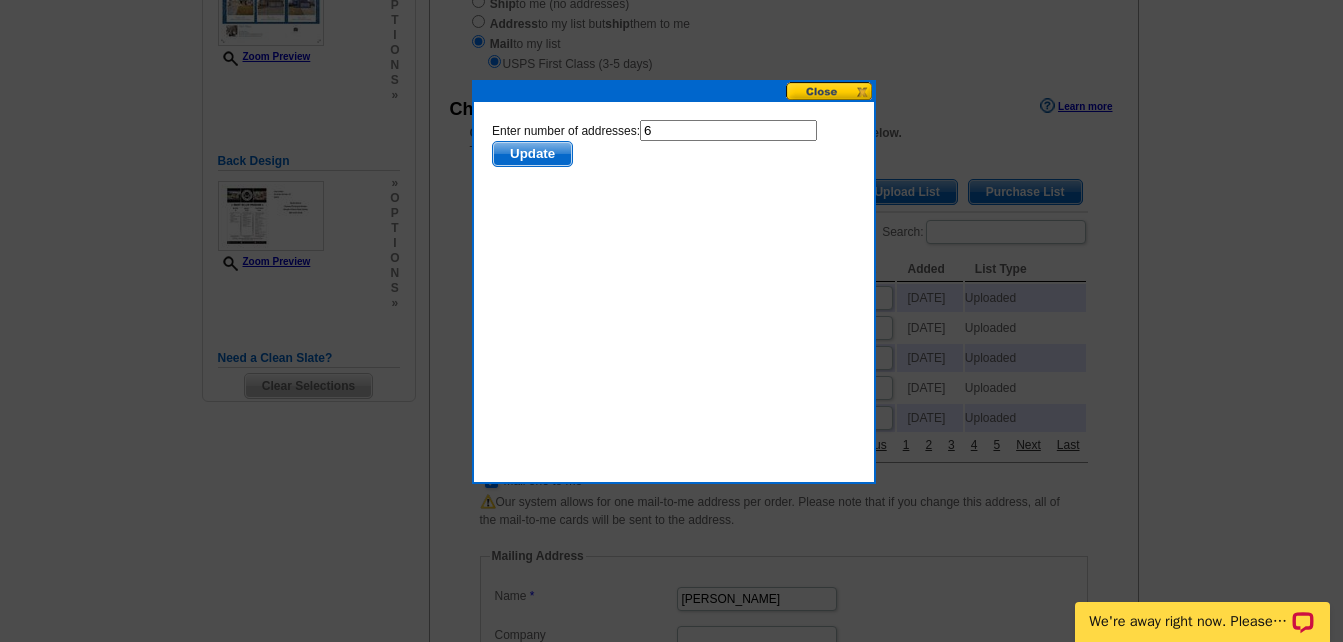 type on "6" 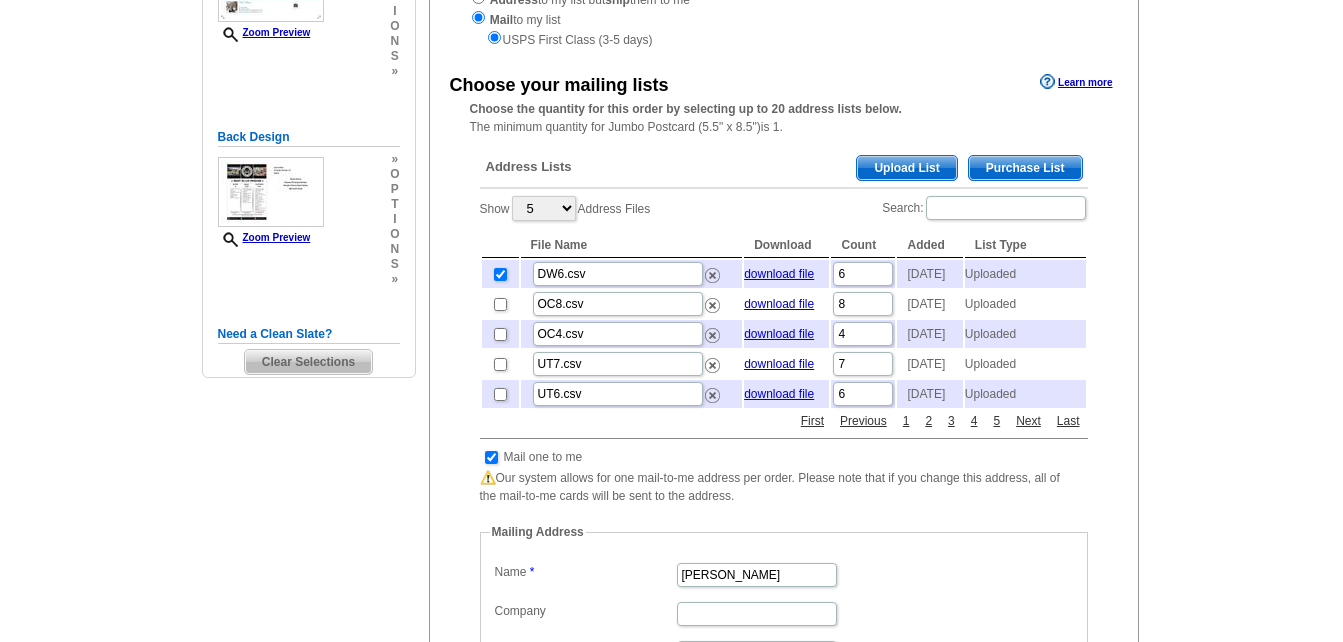 scroll, scrollTop: 500, scrollLeft: 0, axis: vertical 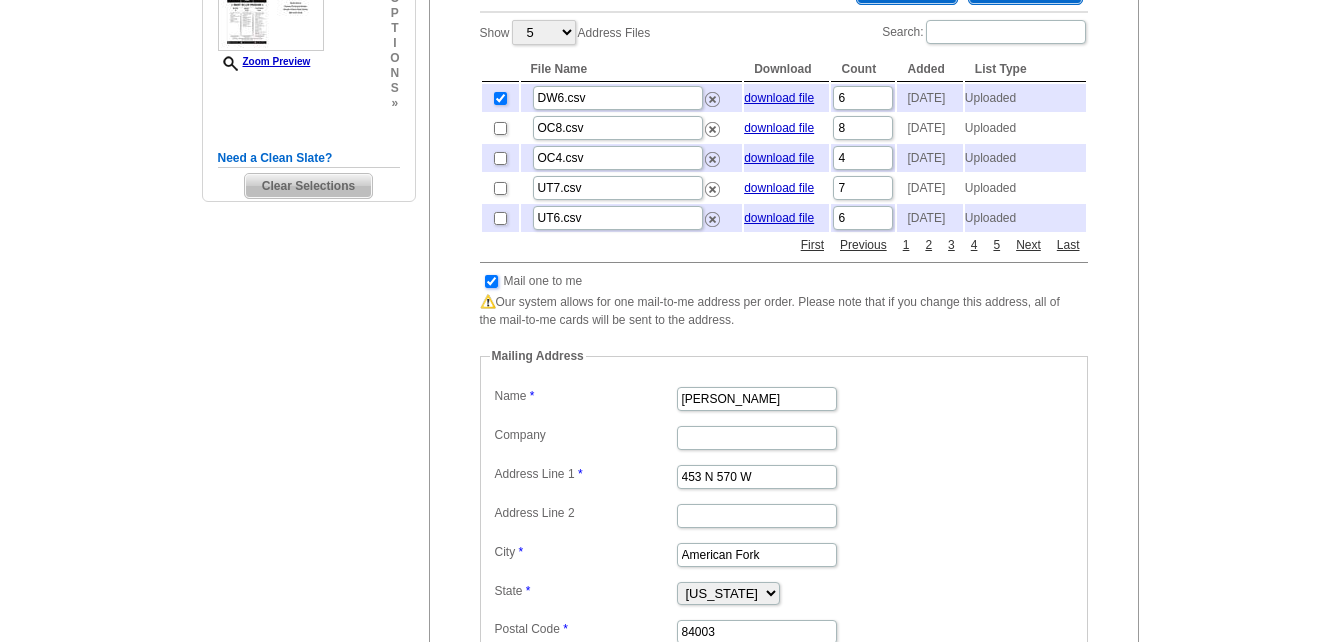 click at bounding box center (491, 281) 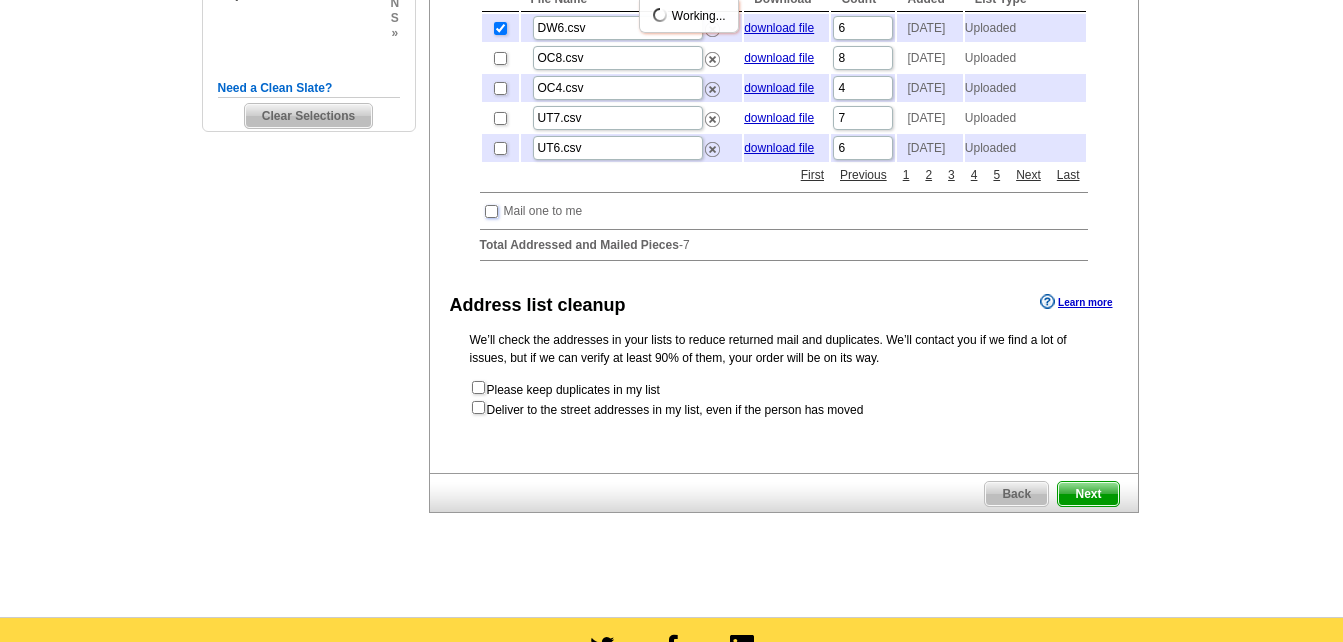 scroll, scrollTop: 600, scrollLeft: 0, axis: vertical 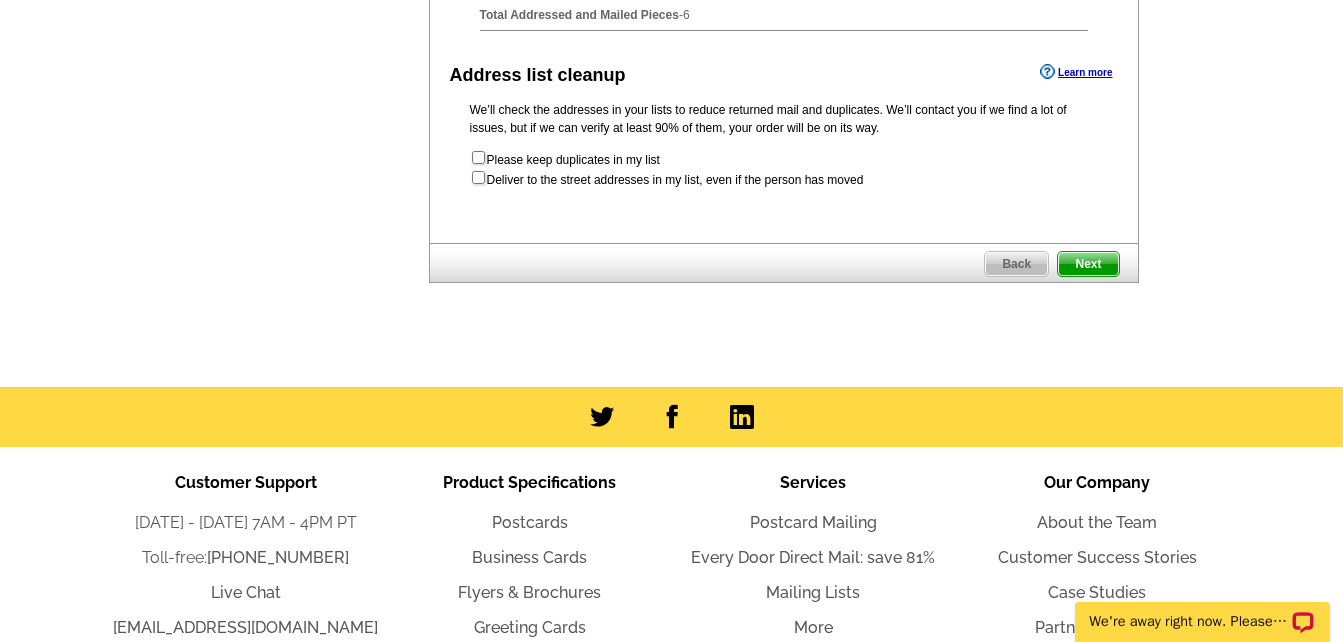 click on "Next" at bounding box center (1088, 264) 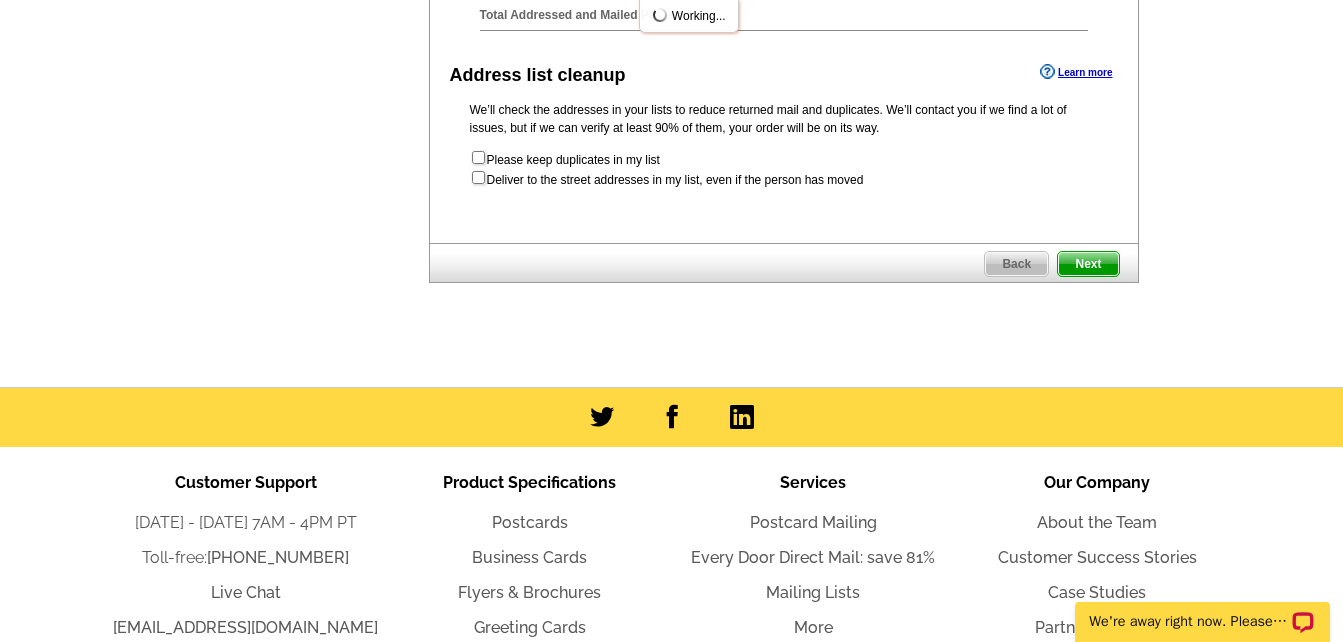 scroll, scrollTop: 0, scrollLeft: 0, axis: both 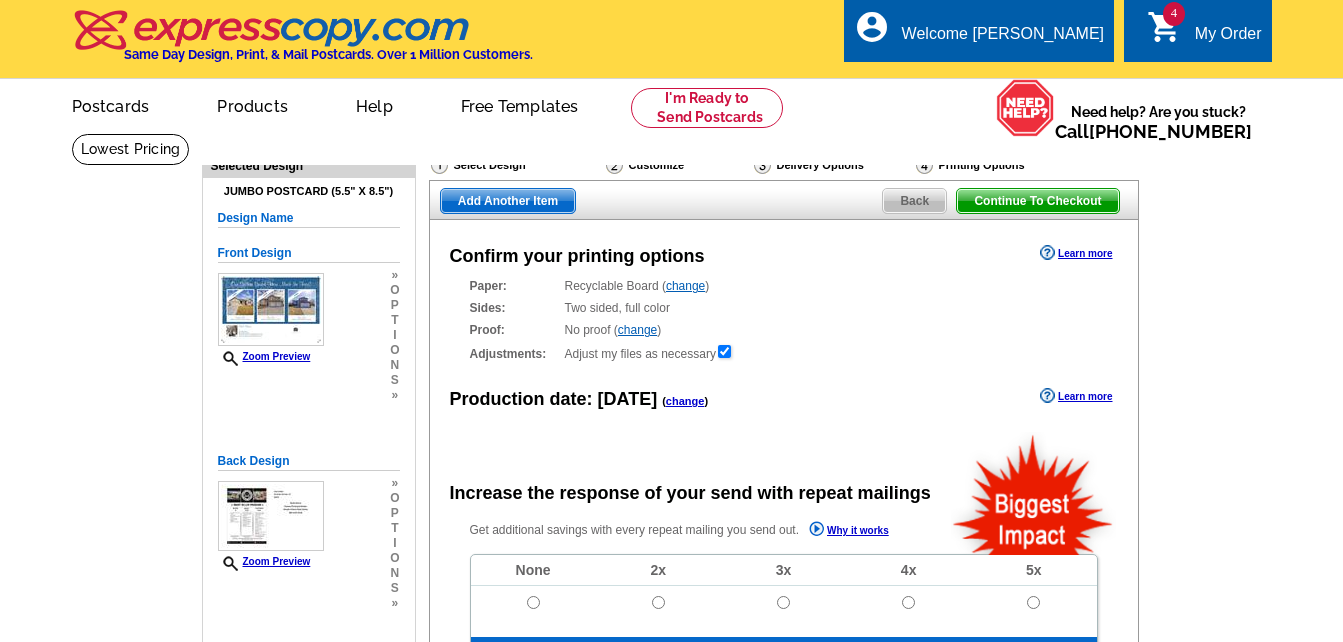 radio on "false" 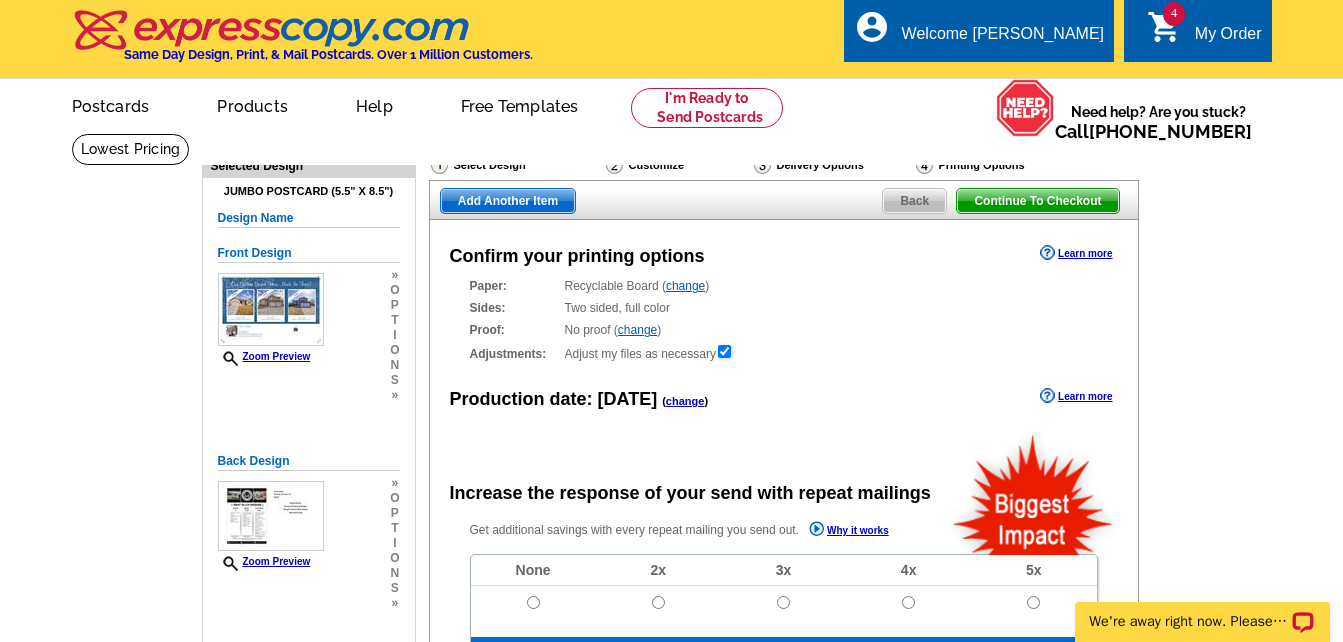 scroll, scrollTop: 0, scrollLeft: 0, axis: both 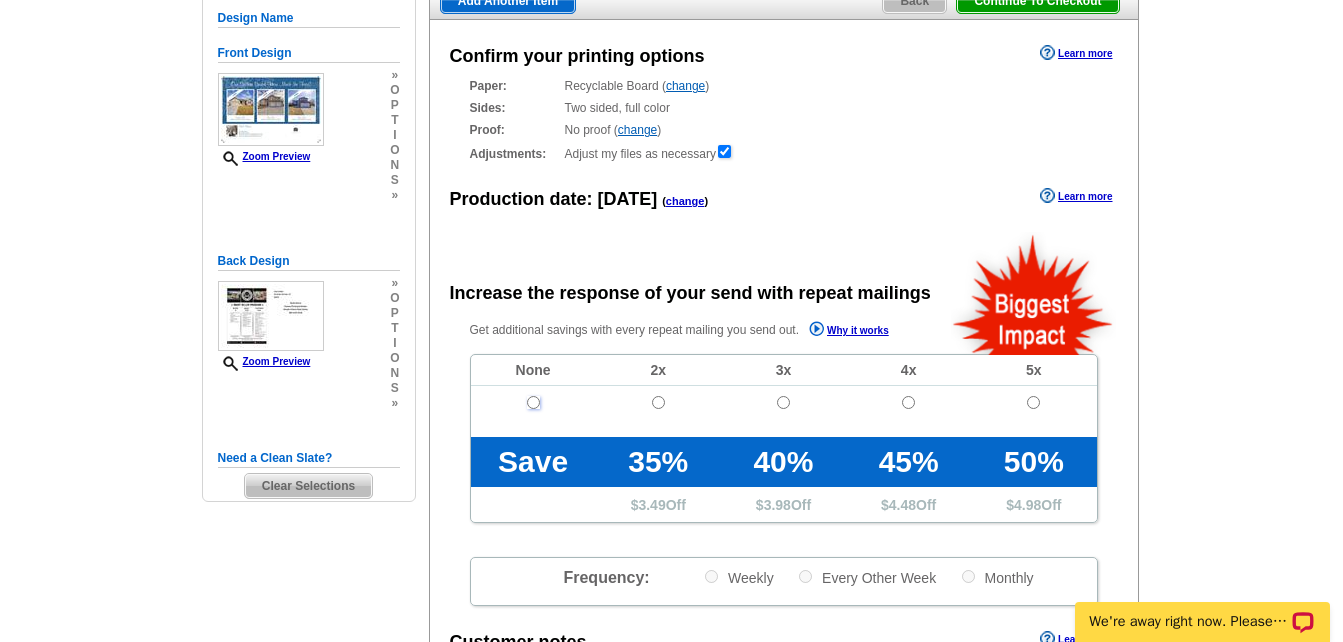 click at bounding box center (533, 402) 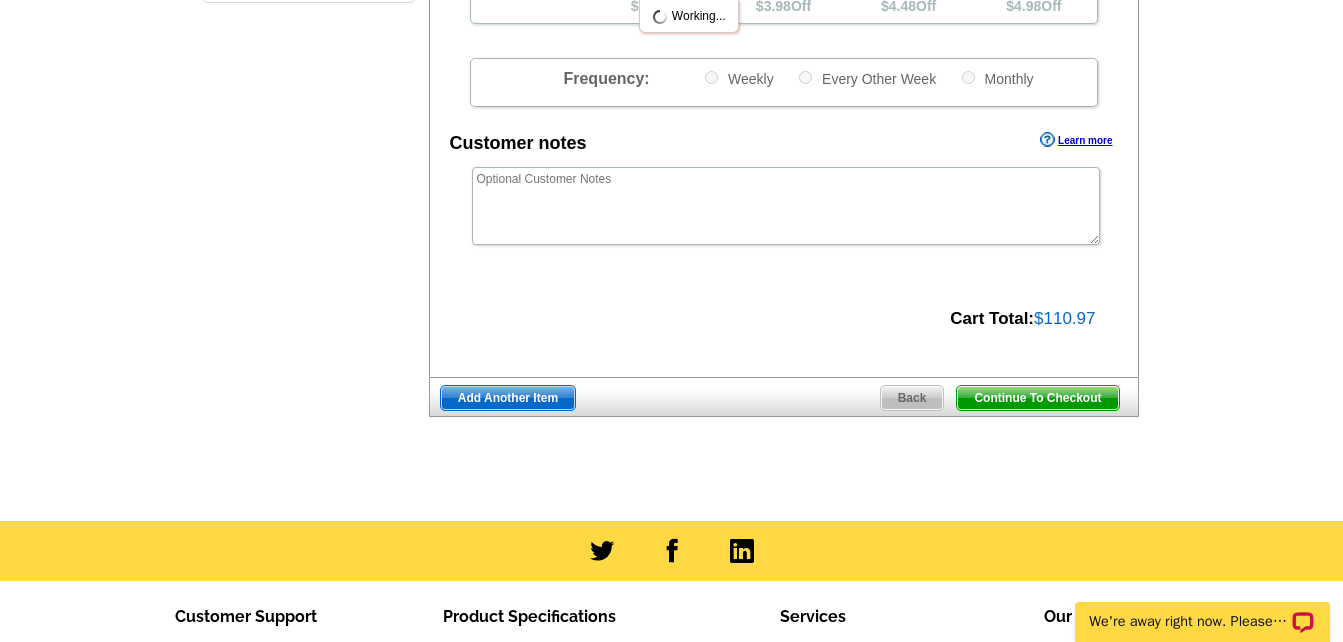 scroll, scrollTop: 700, scrollLeft: 0, axis: vertical 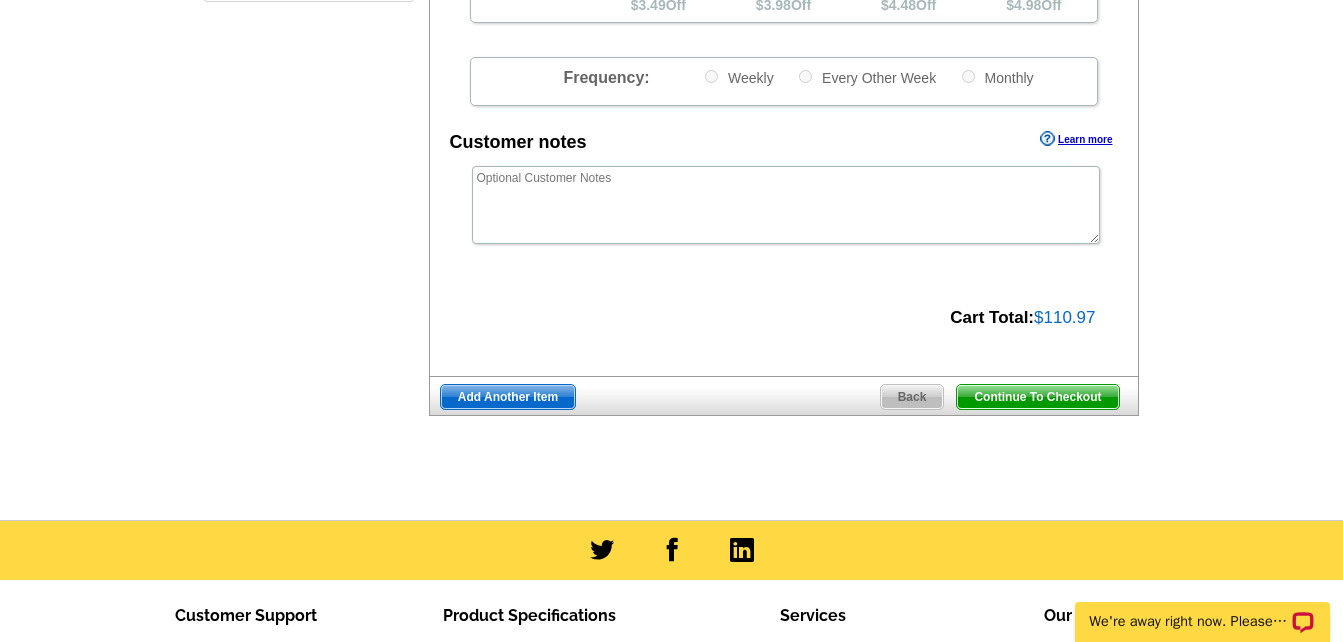 click on "Continue To Checkout" at bounding box center [1037, 397] 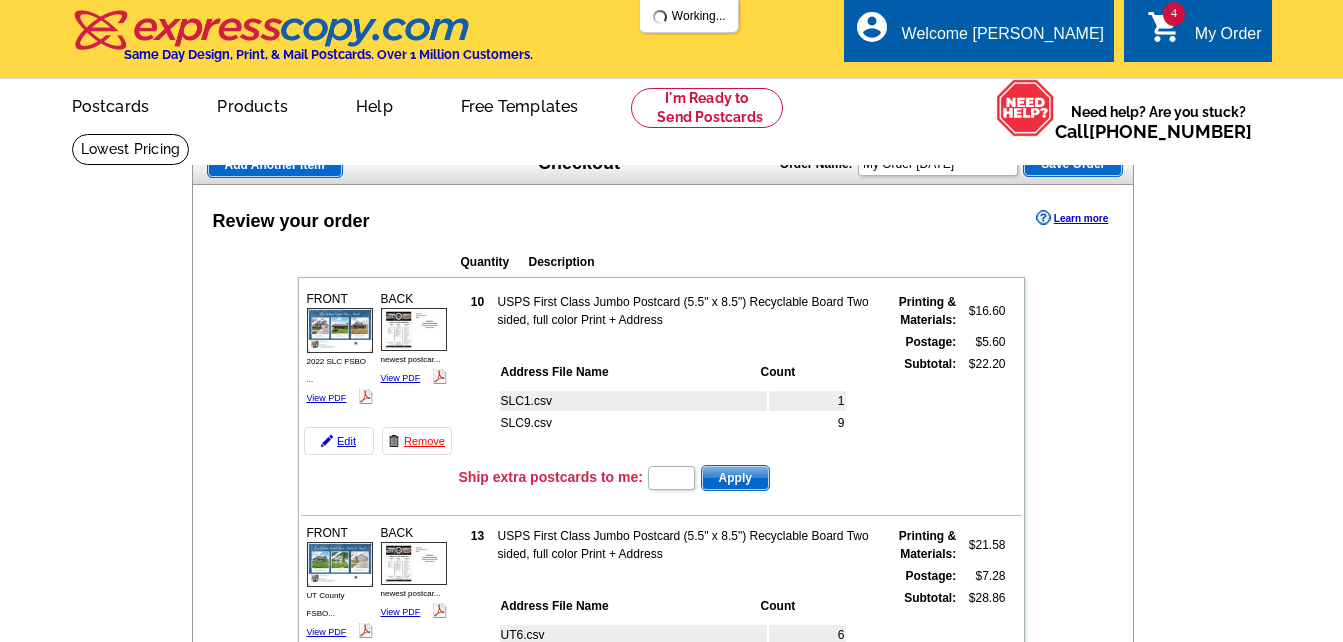 scroll, scrollTop: 0, scrollLeft: 0, axis: both 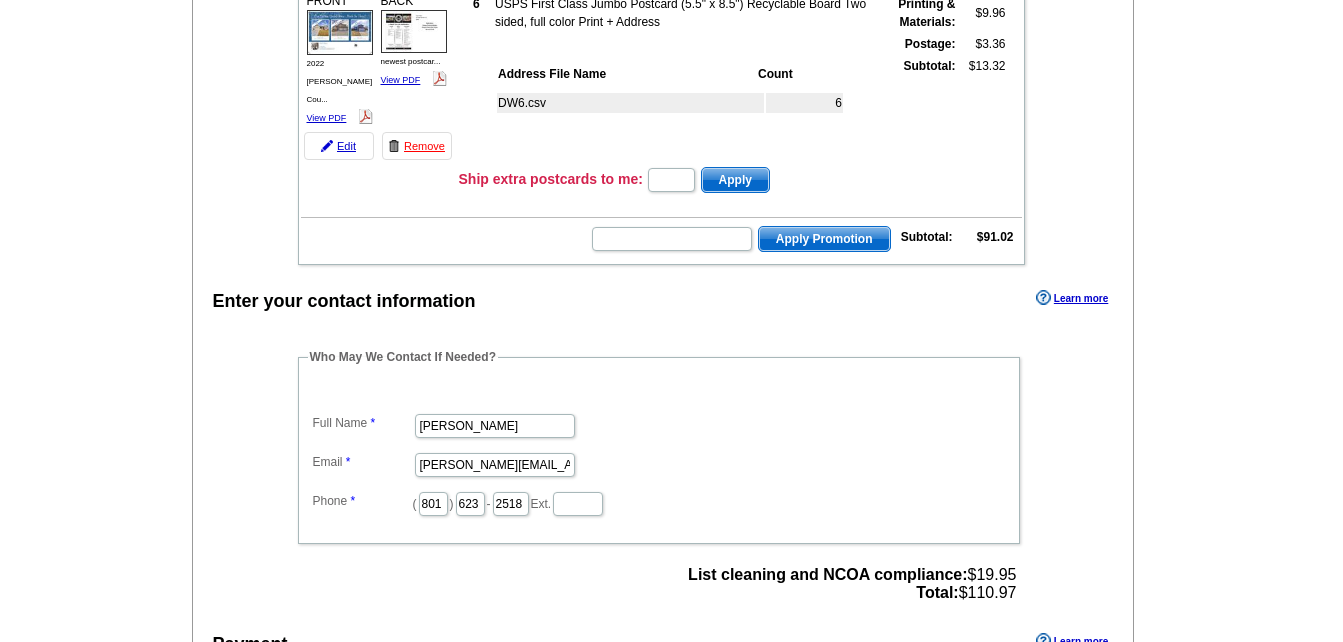 click on "Review your order
Learn more
Quantity
Description
FRONT
10" at bounding box center [663, 177] 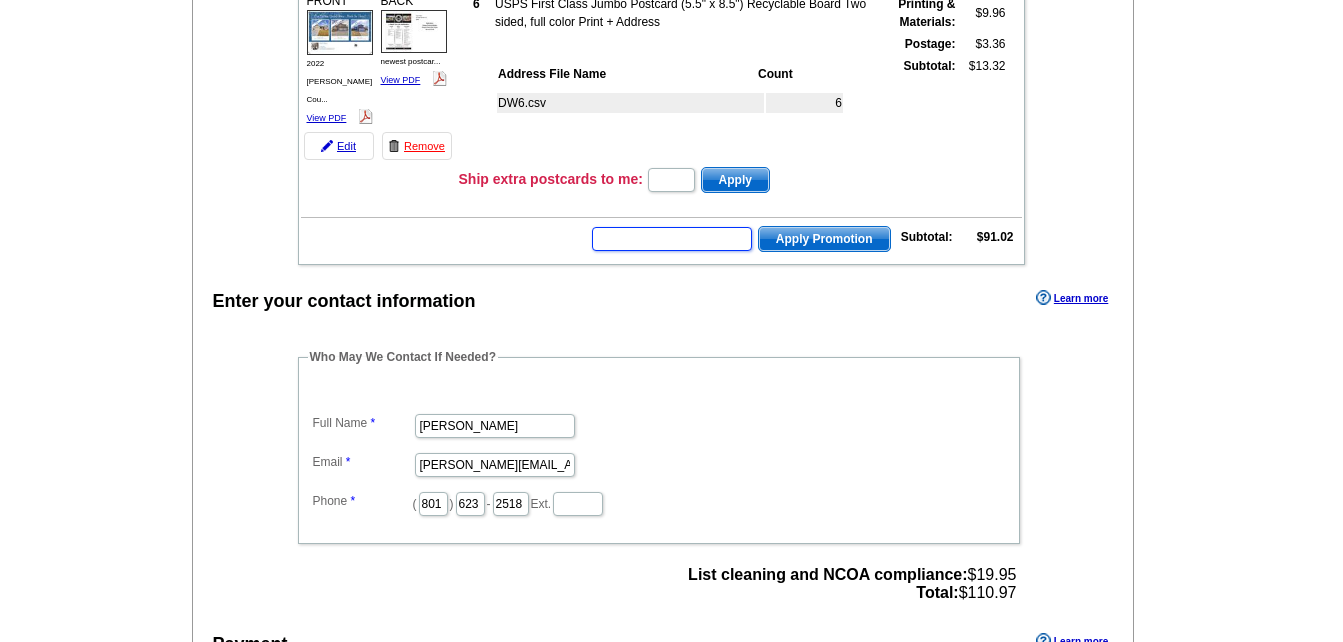 click at bounding box center [672, 239] 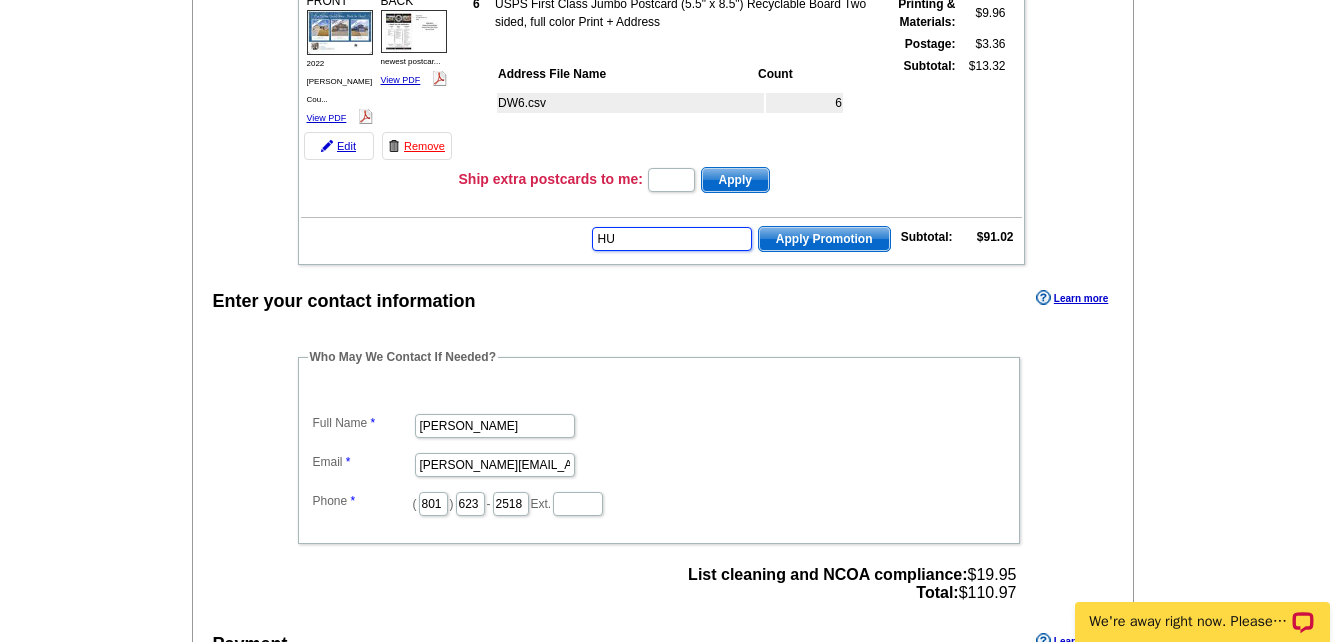 scroll, scrollTop: 0, scrollLeft: 0, axis: both 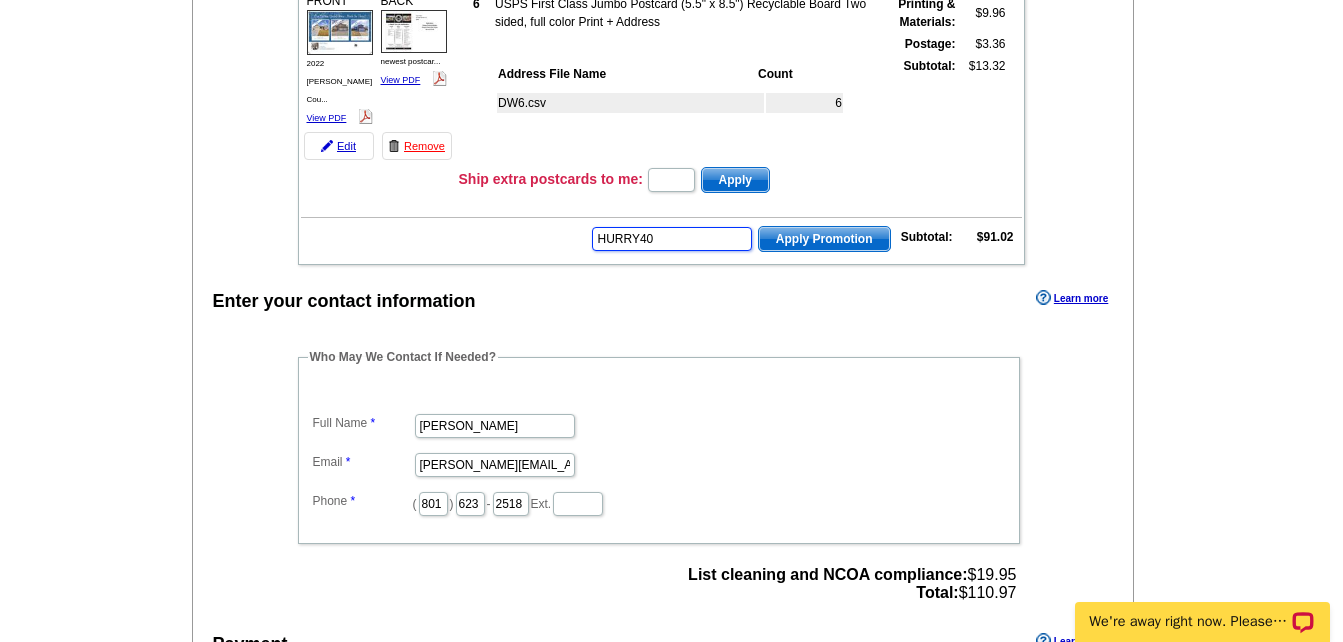 type on "HURRY40" 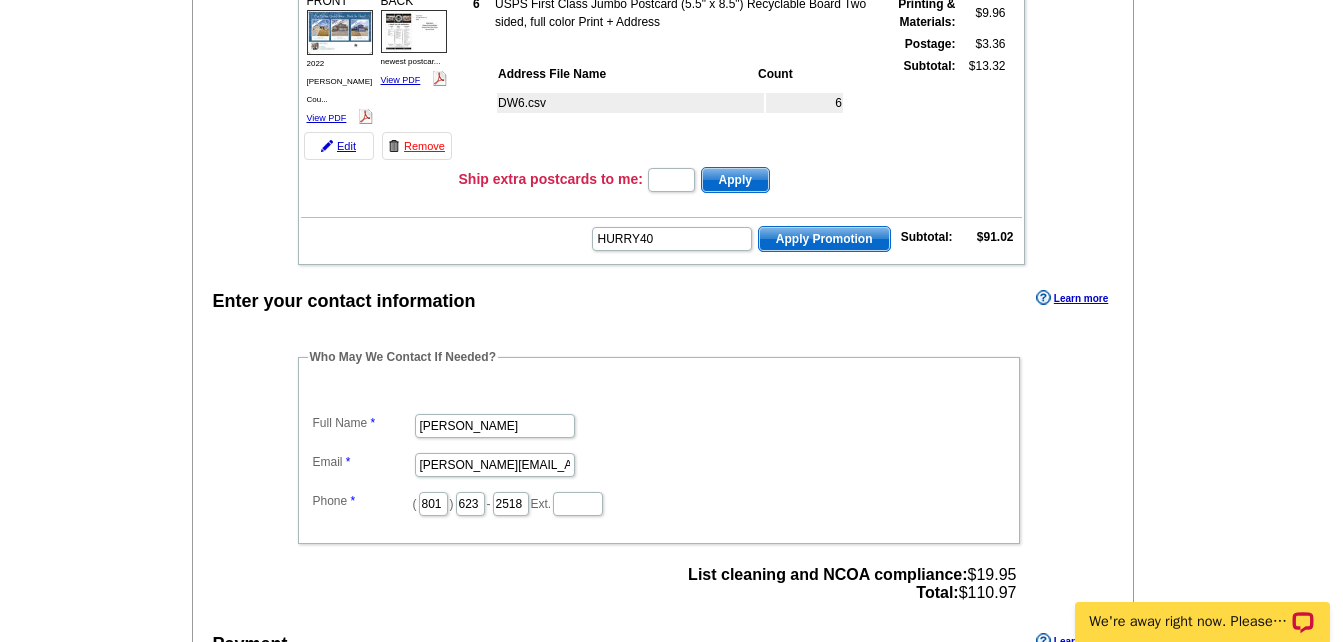 click on "Apply Promotion" at bounding box center [824, 239] 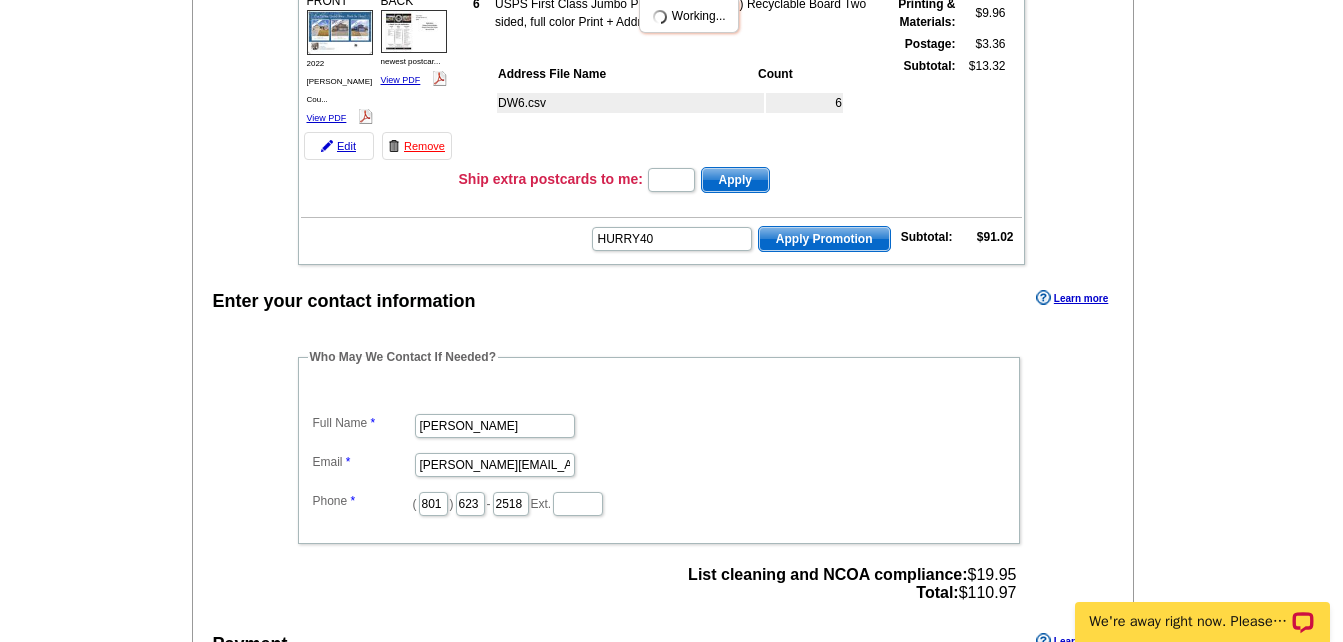 scroll, scrollTop: 0, scrollLeft: 0, axis: both 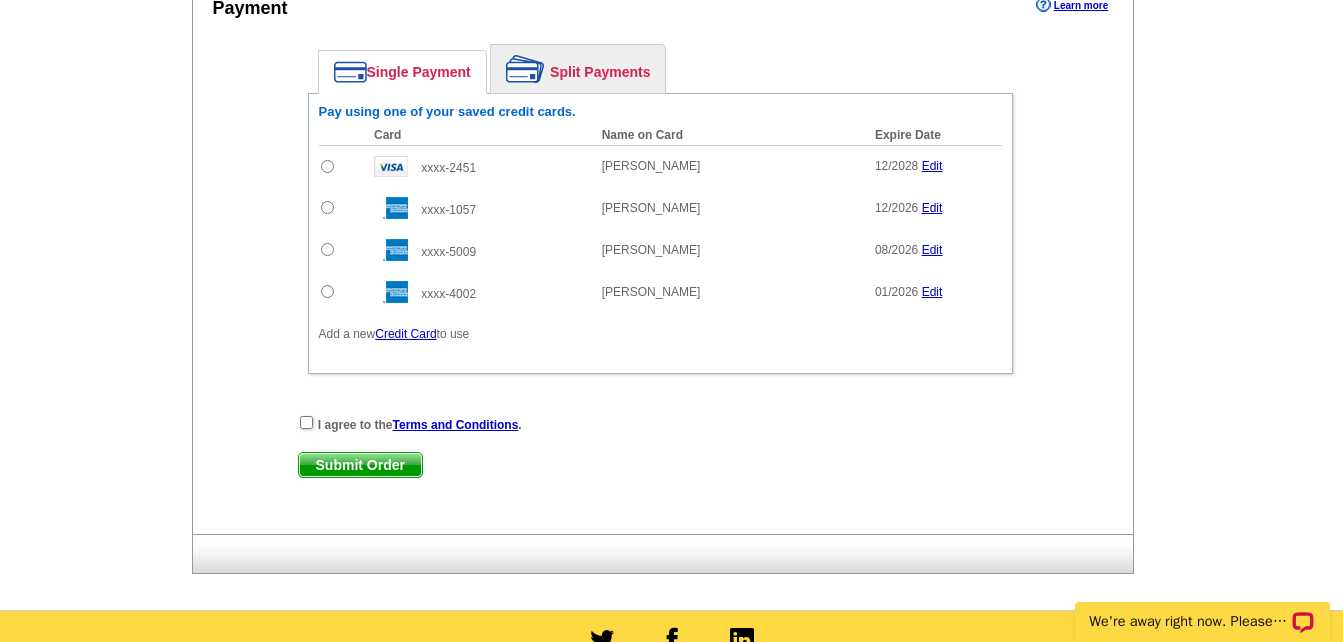 click at bounding box center (327, 249) 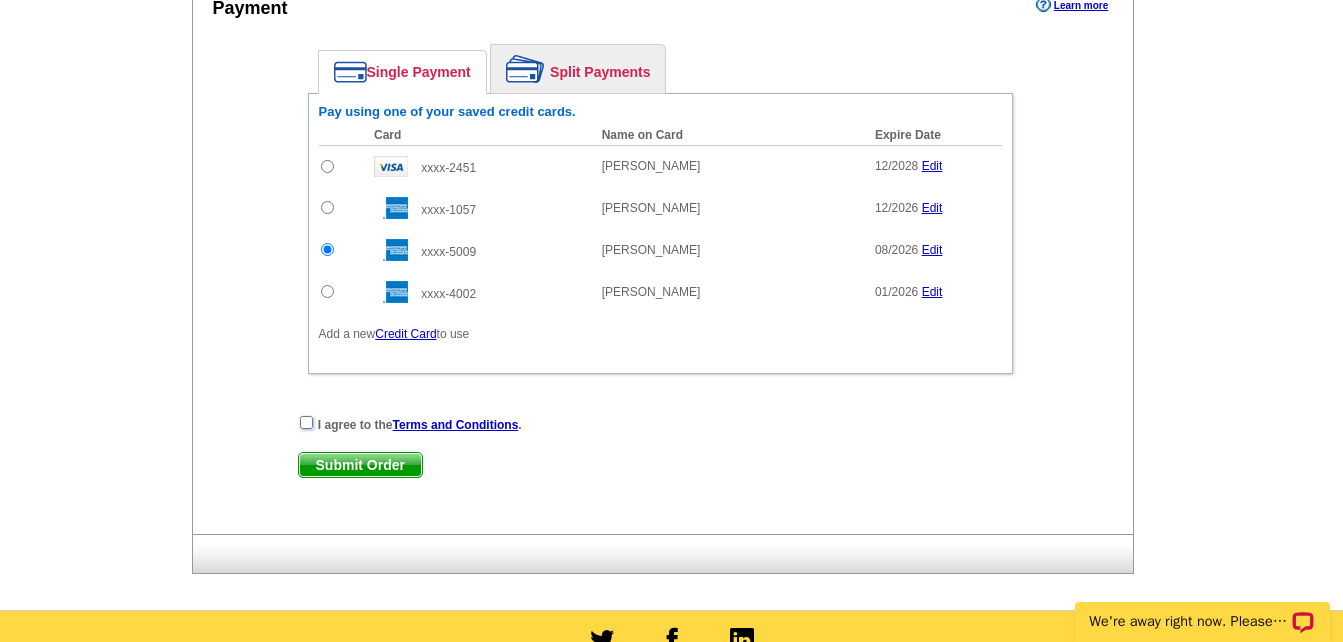 click at bounding box center [306, 422] 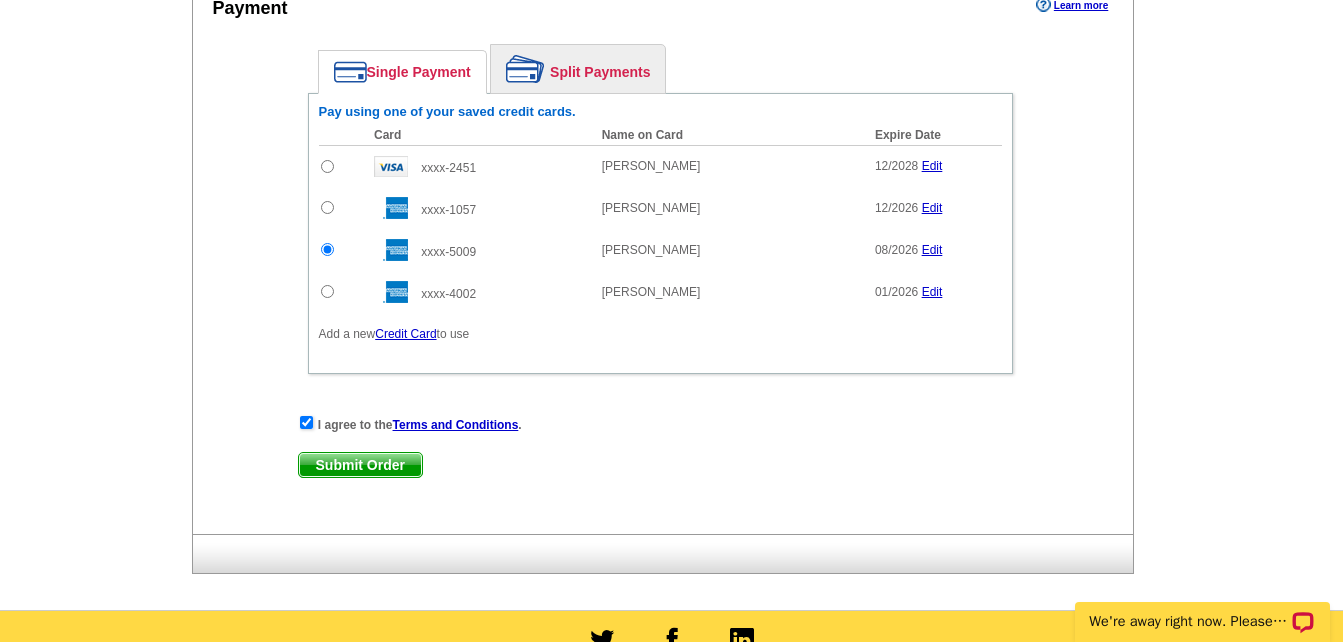 click on "Submit Order" at bounding box center [360, 465] 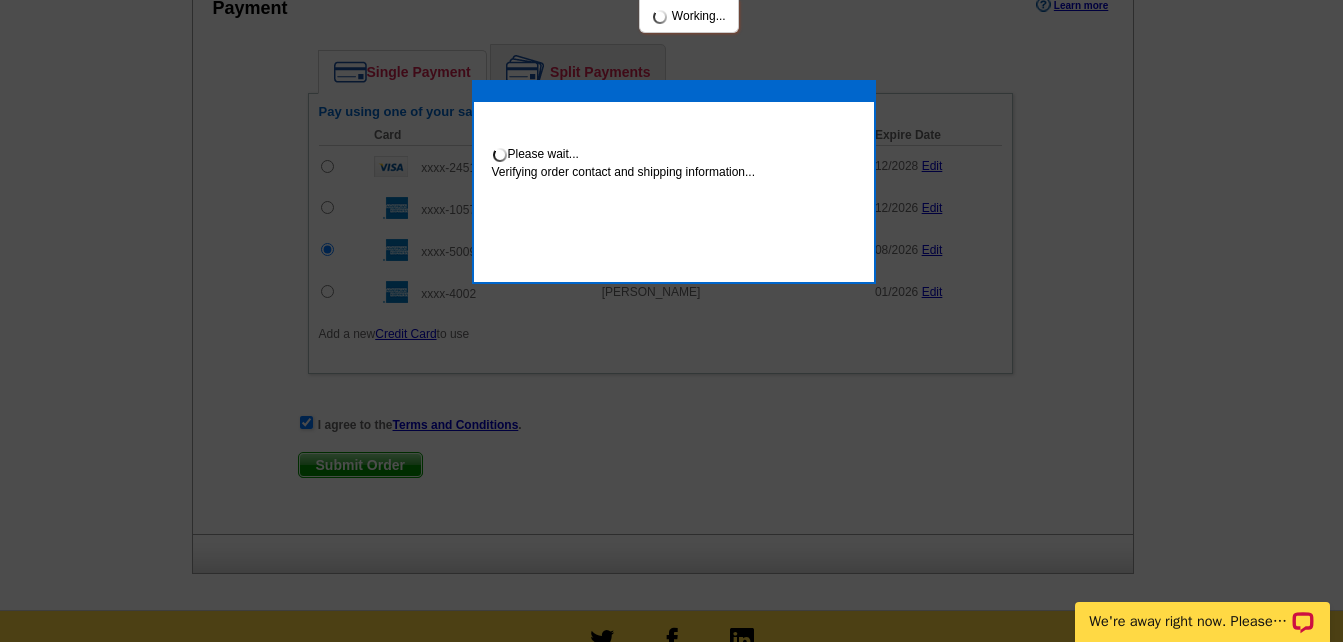 scroll, scrollTop: 1801, scrollLeft: 0, axis: vertical 